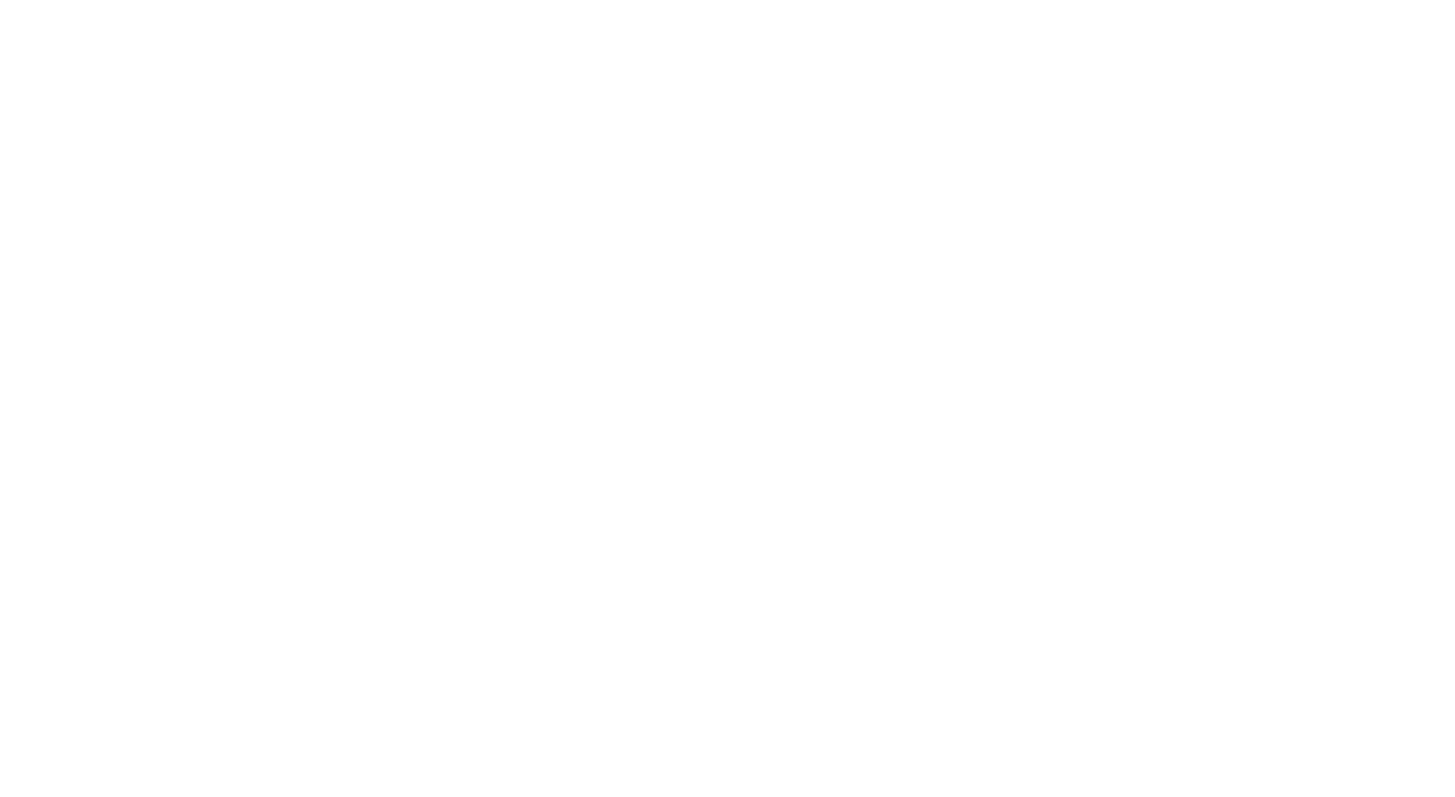 scroll, scrollTop: 0, scrollLeft: 0, axis: both 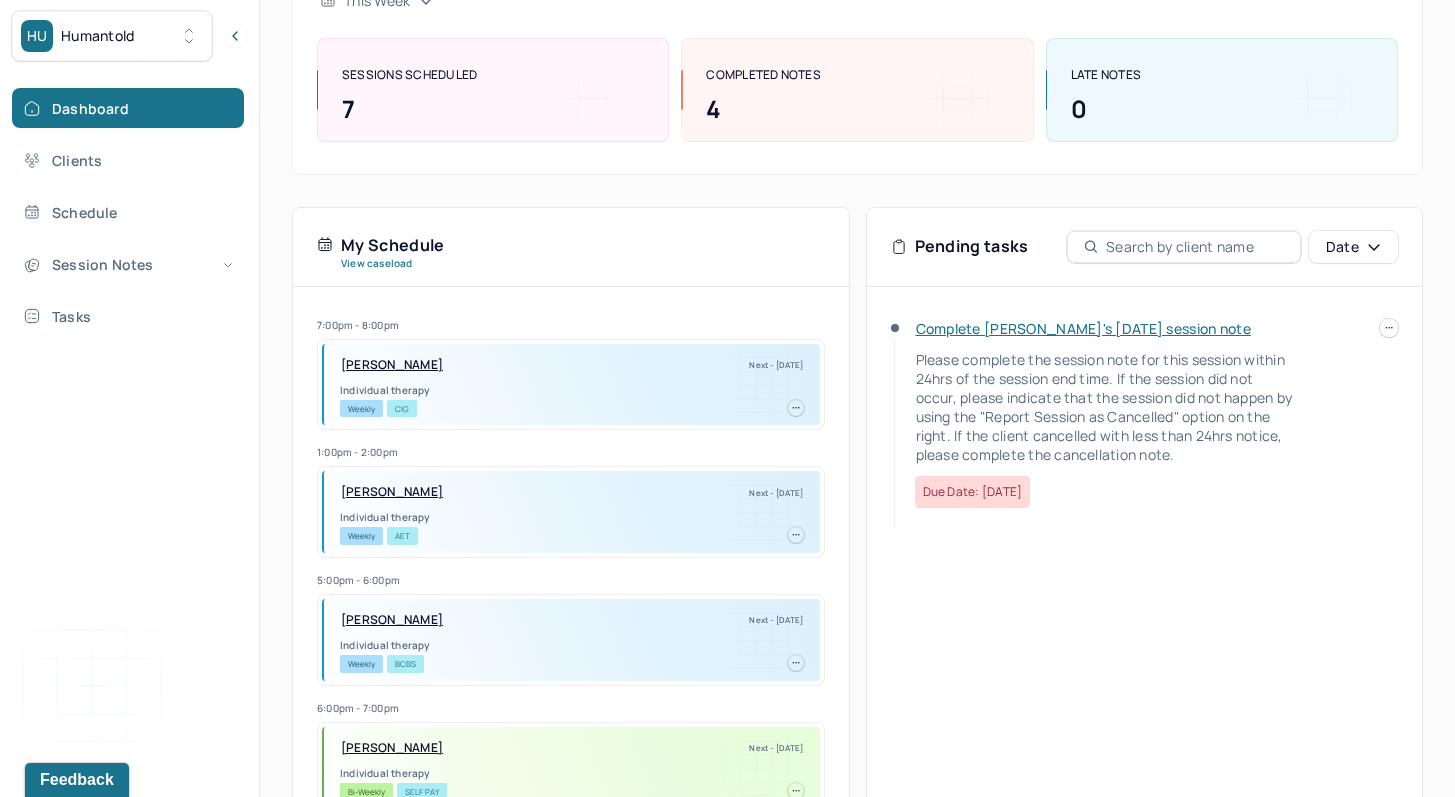 click on "Complete [PERSON_NAME]'s [DATE] session note" at bounding box center (1083, 328) 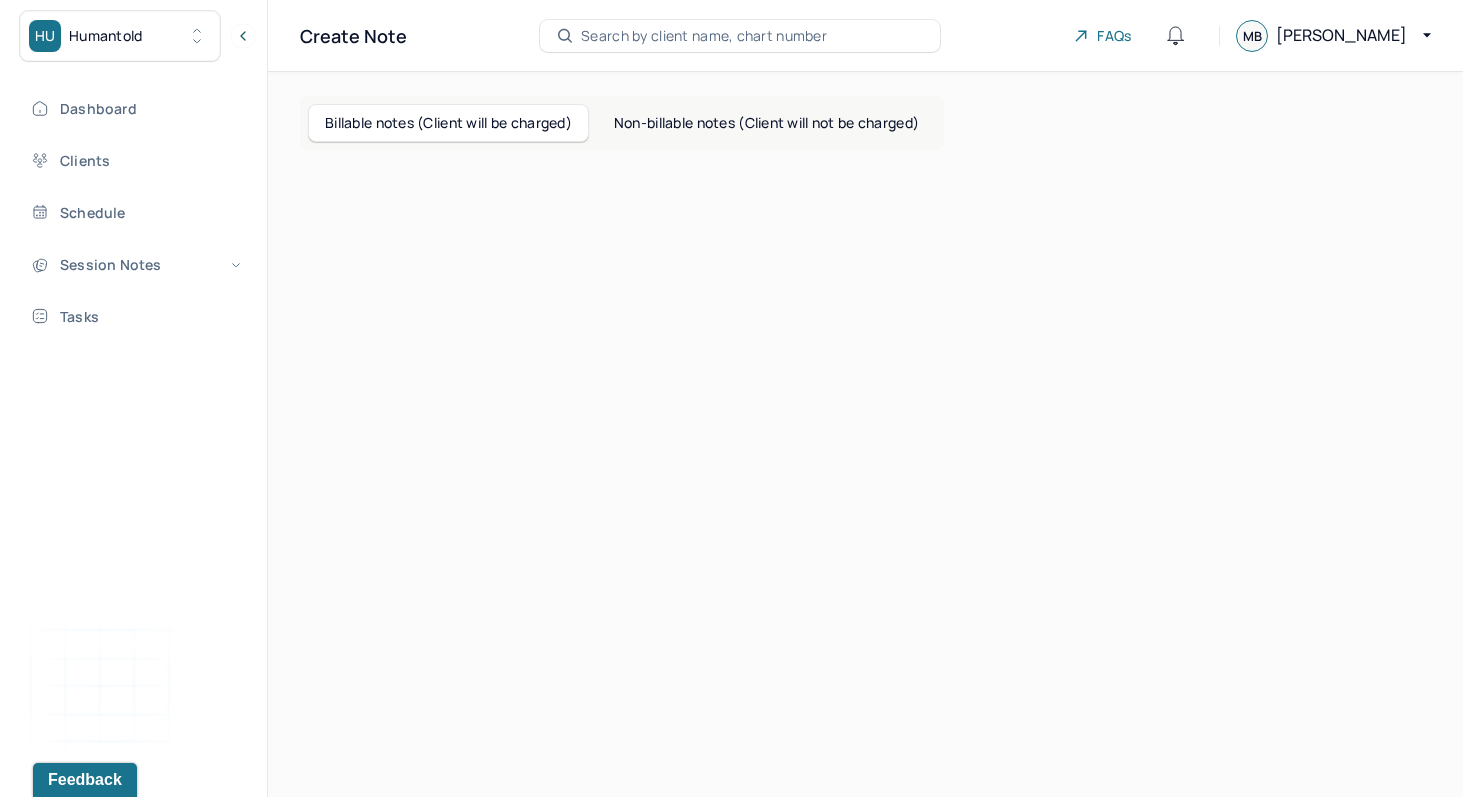 scroll, scrollTop: 0, scrollLeft: 0, axis: both 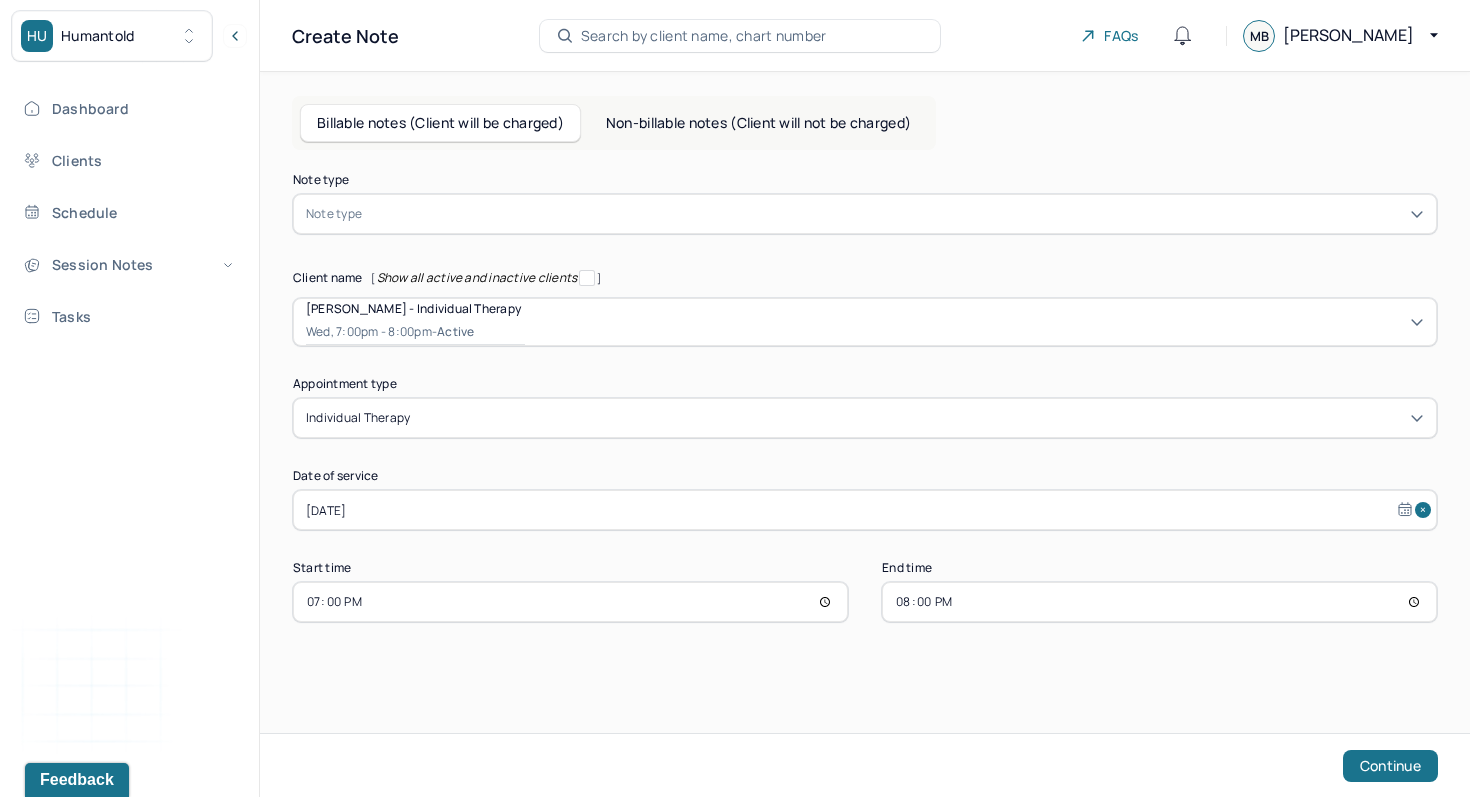 click on "Note type" at bounding box center [334, 214] 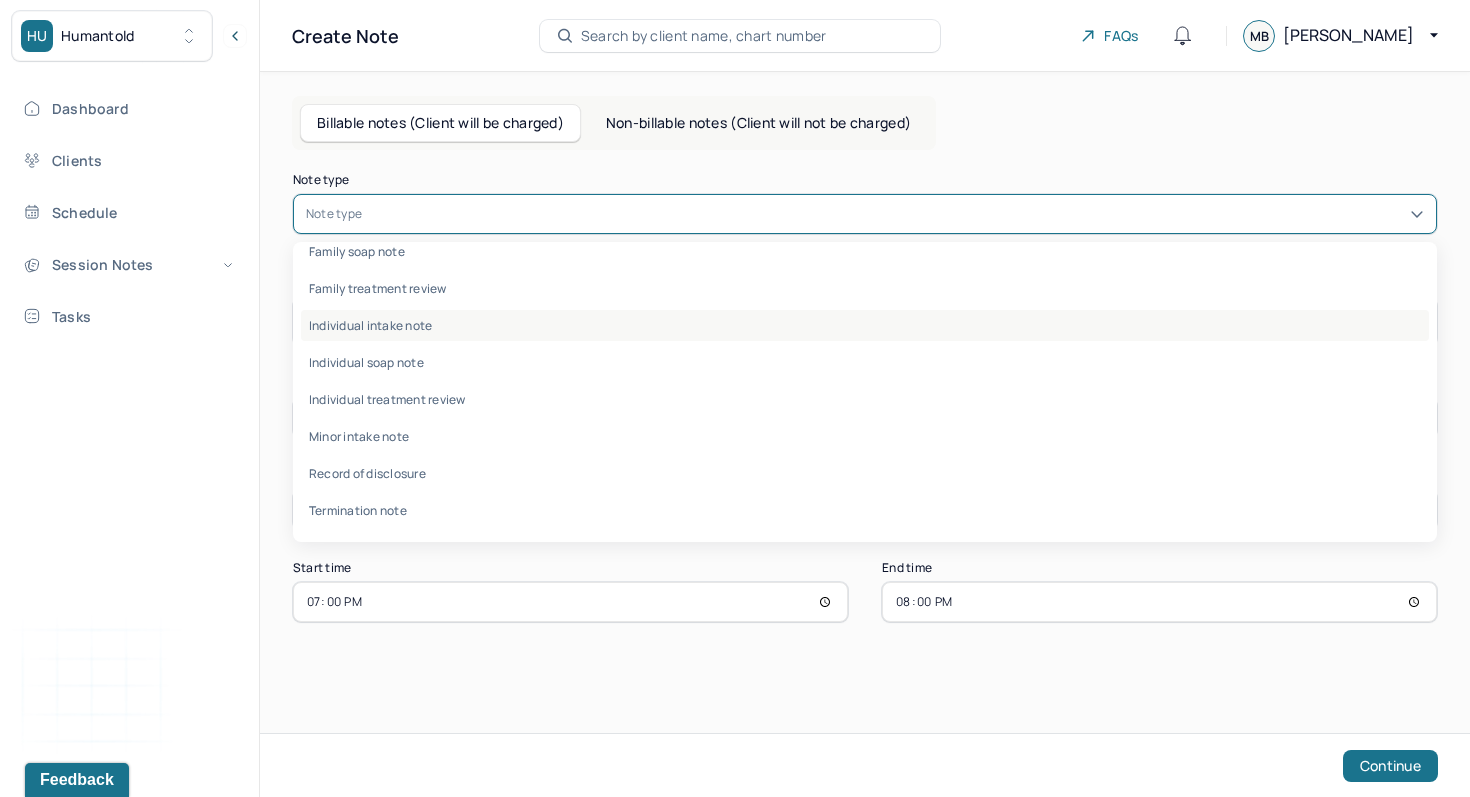 scroll, scrollTop: 0, scrollLeft: 0, axis: both 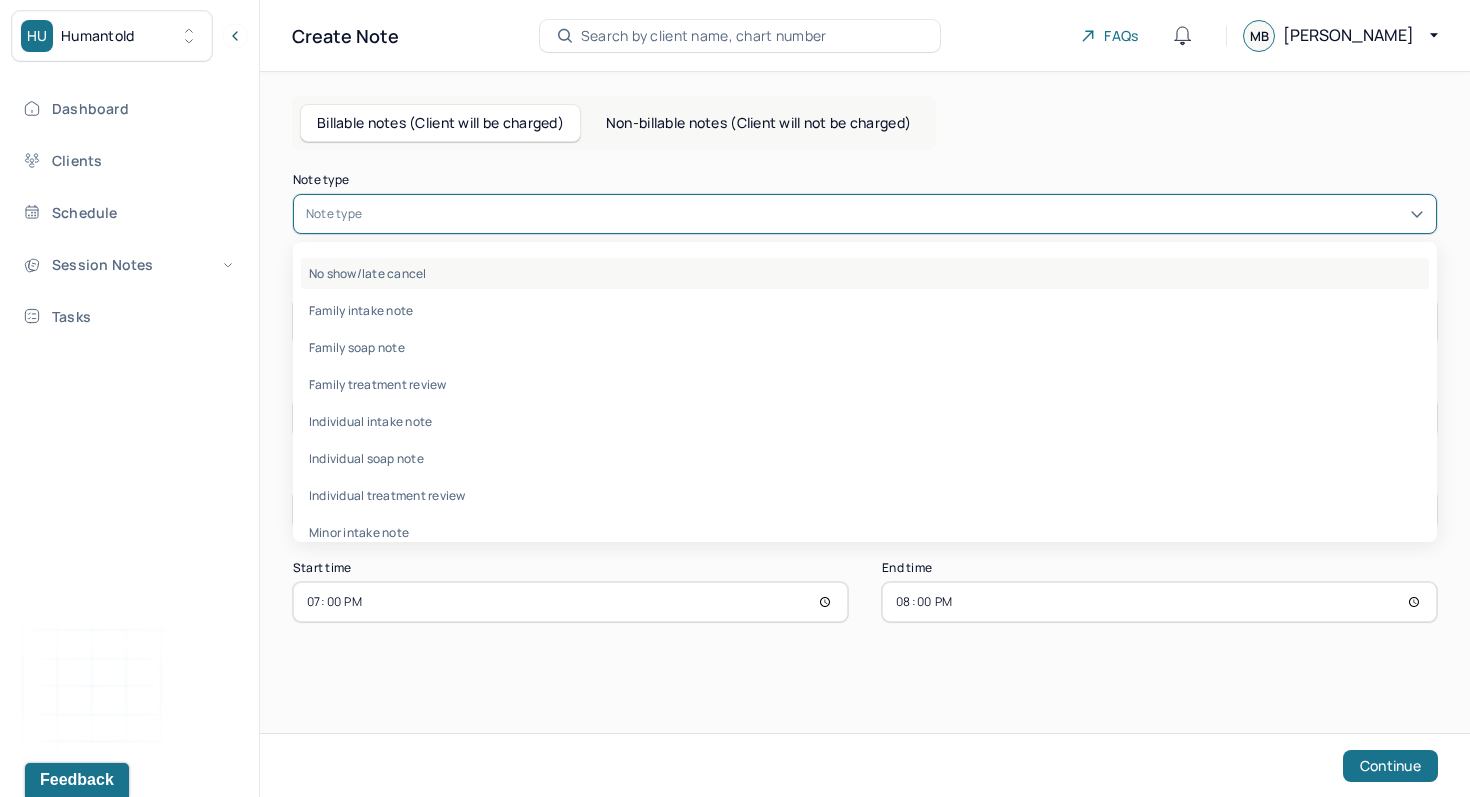 click on "No show/late cancel" at bounding box center (865, 273) 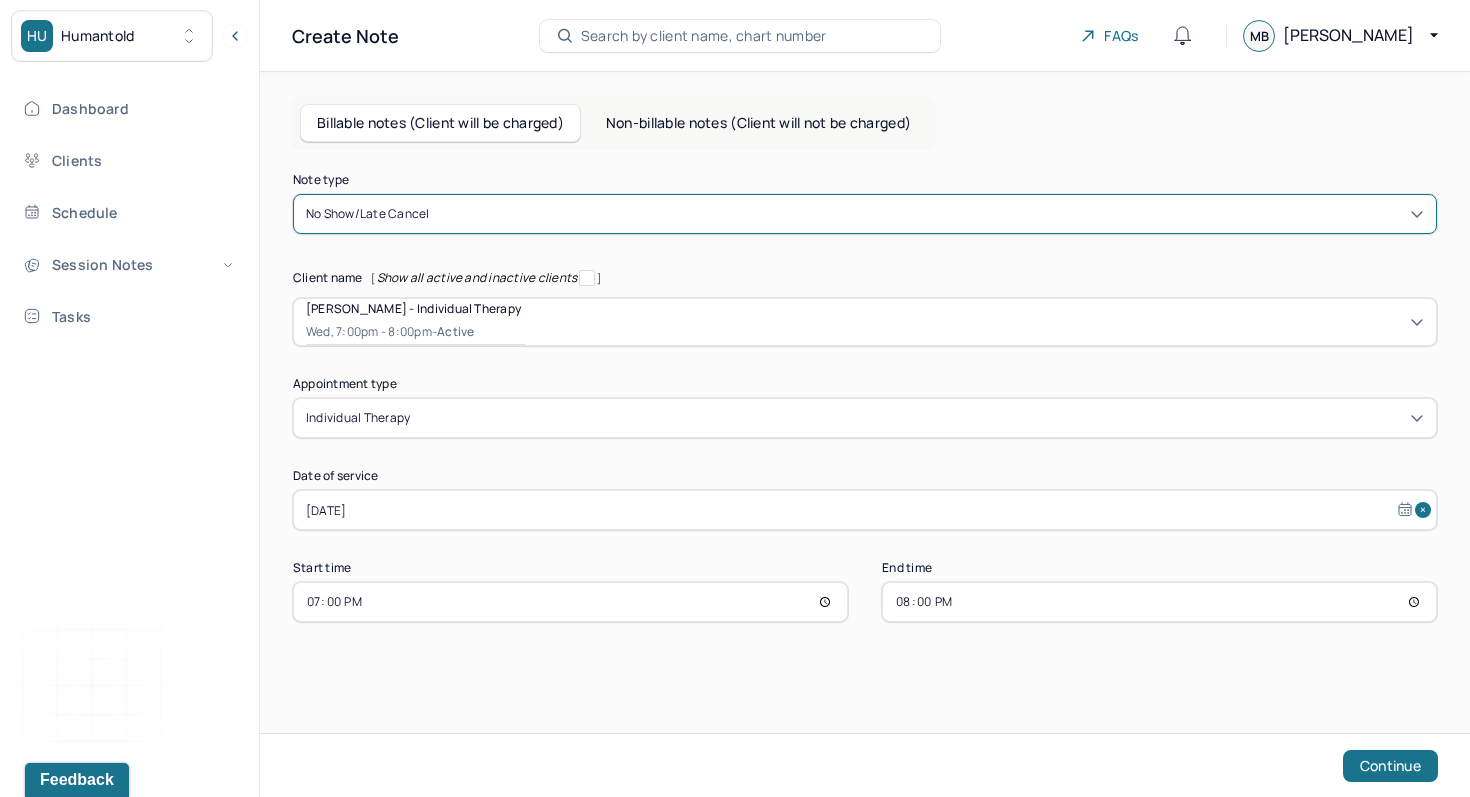 click on "20:00" at bounding box center [1159, 602] 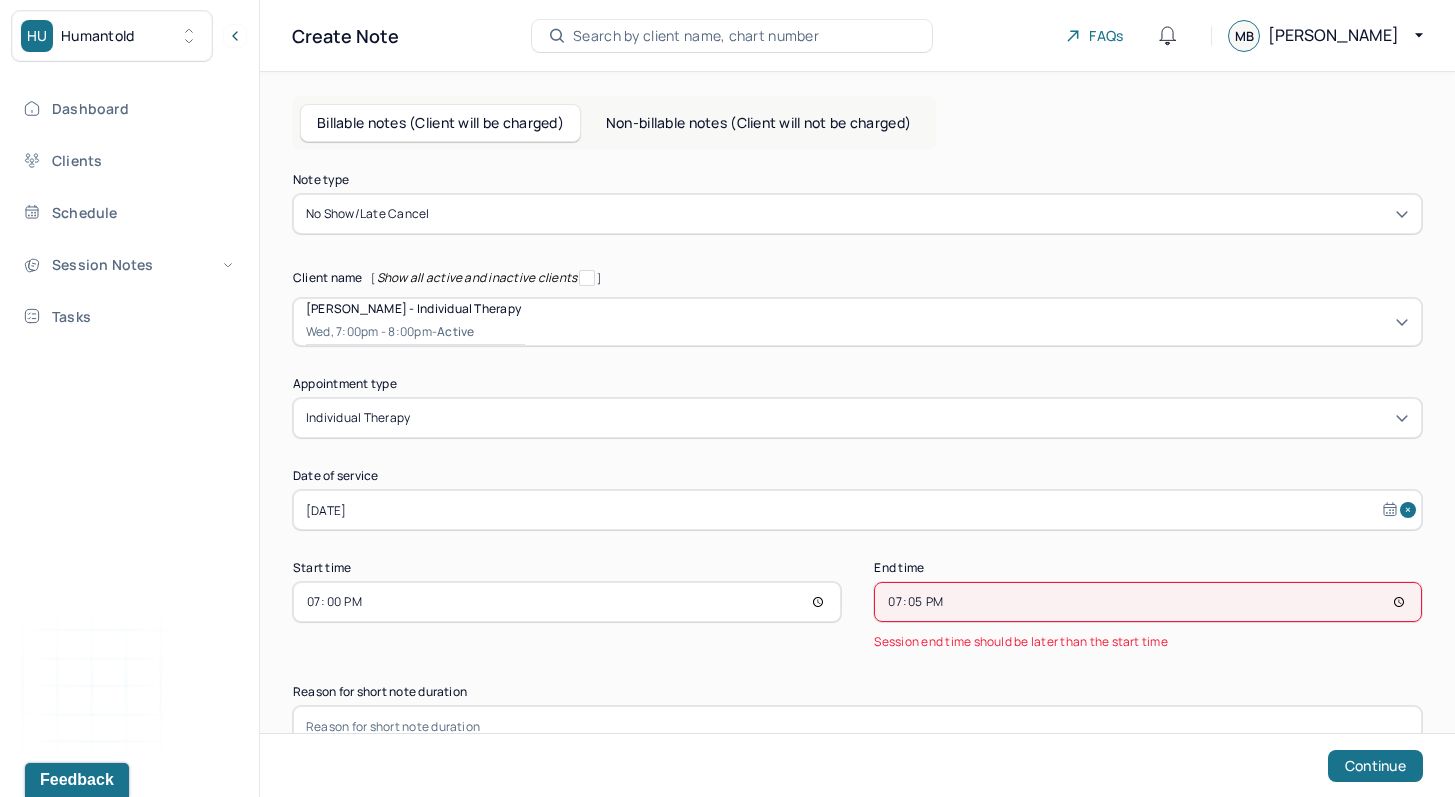 type on "19:55" 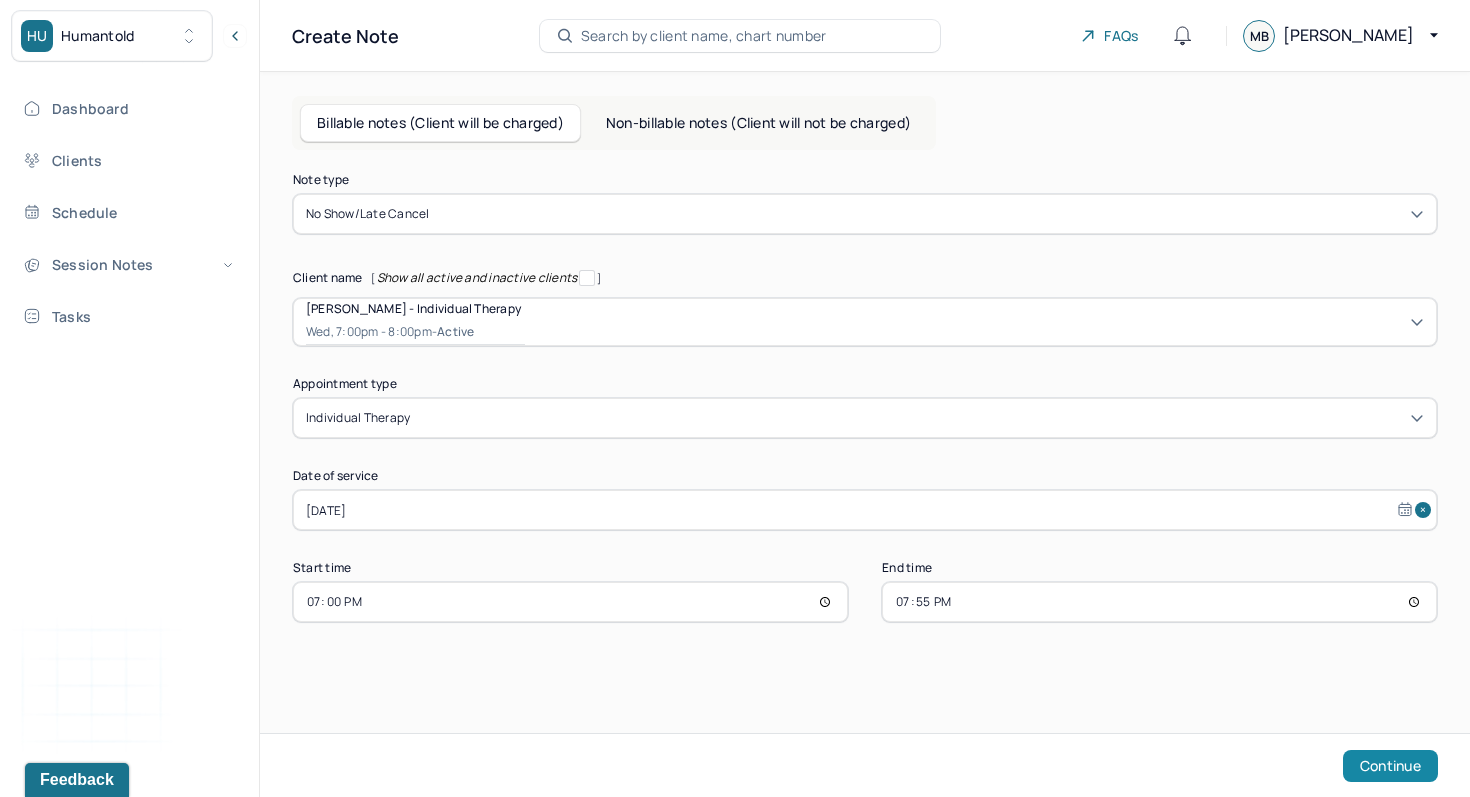 click on "Continue" at bounding box center (1390, 766) 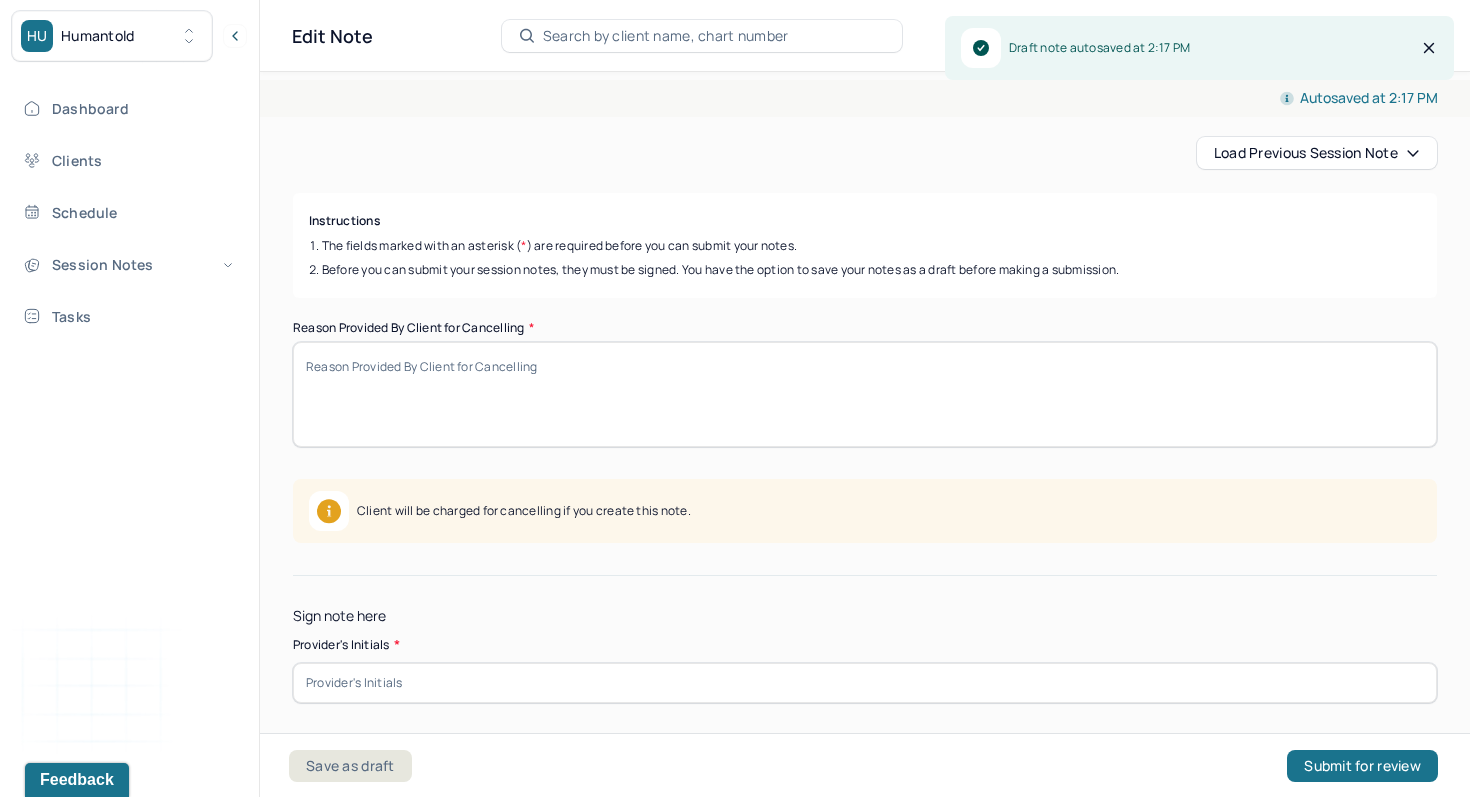 scroll, scrollTop: 181, scrollLeft: 0, axis: vertical 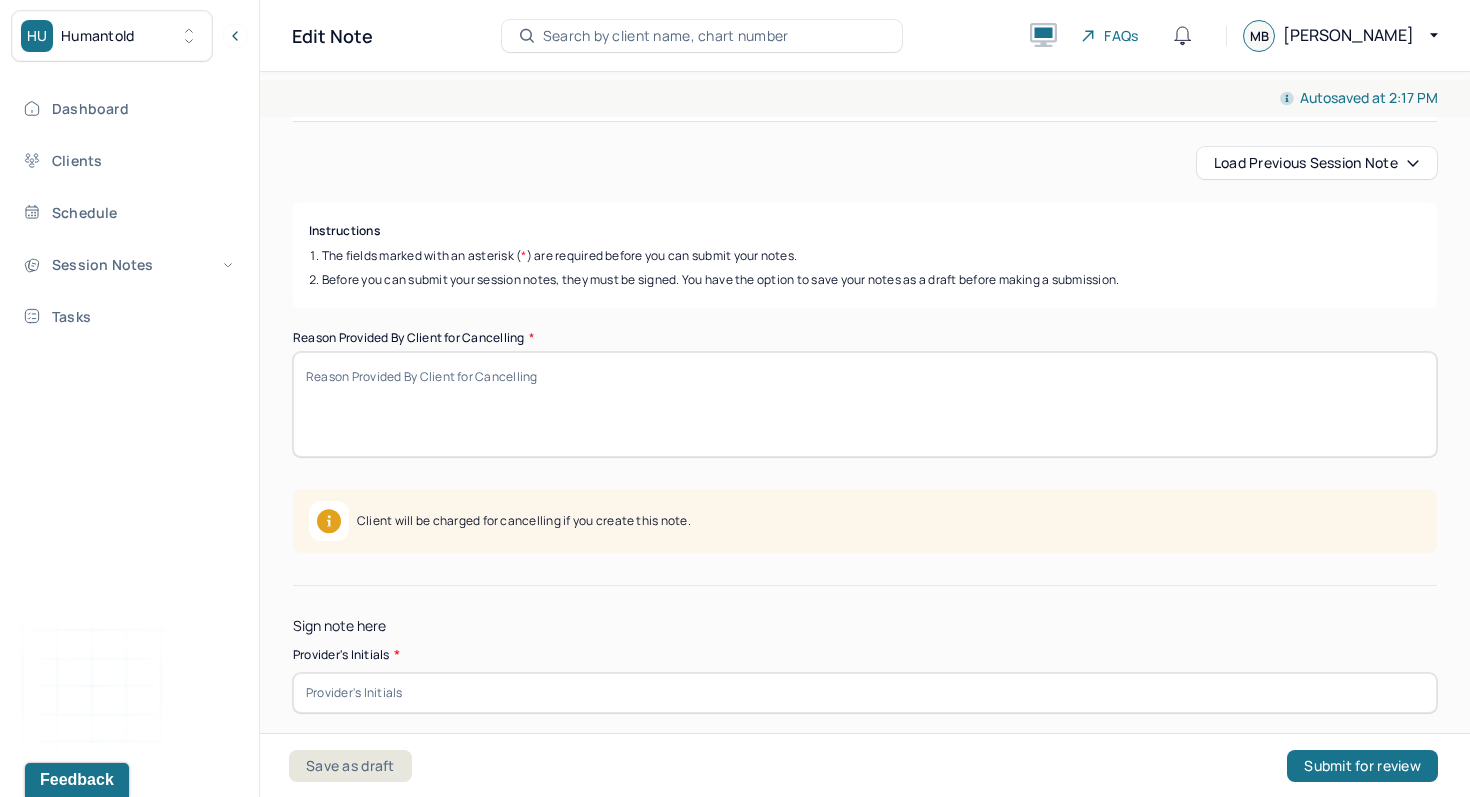 click on "Reason Provided By Client for Cancelling *" at bounding box center (865, 404) 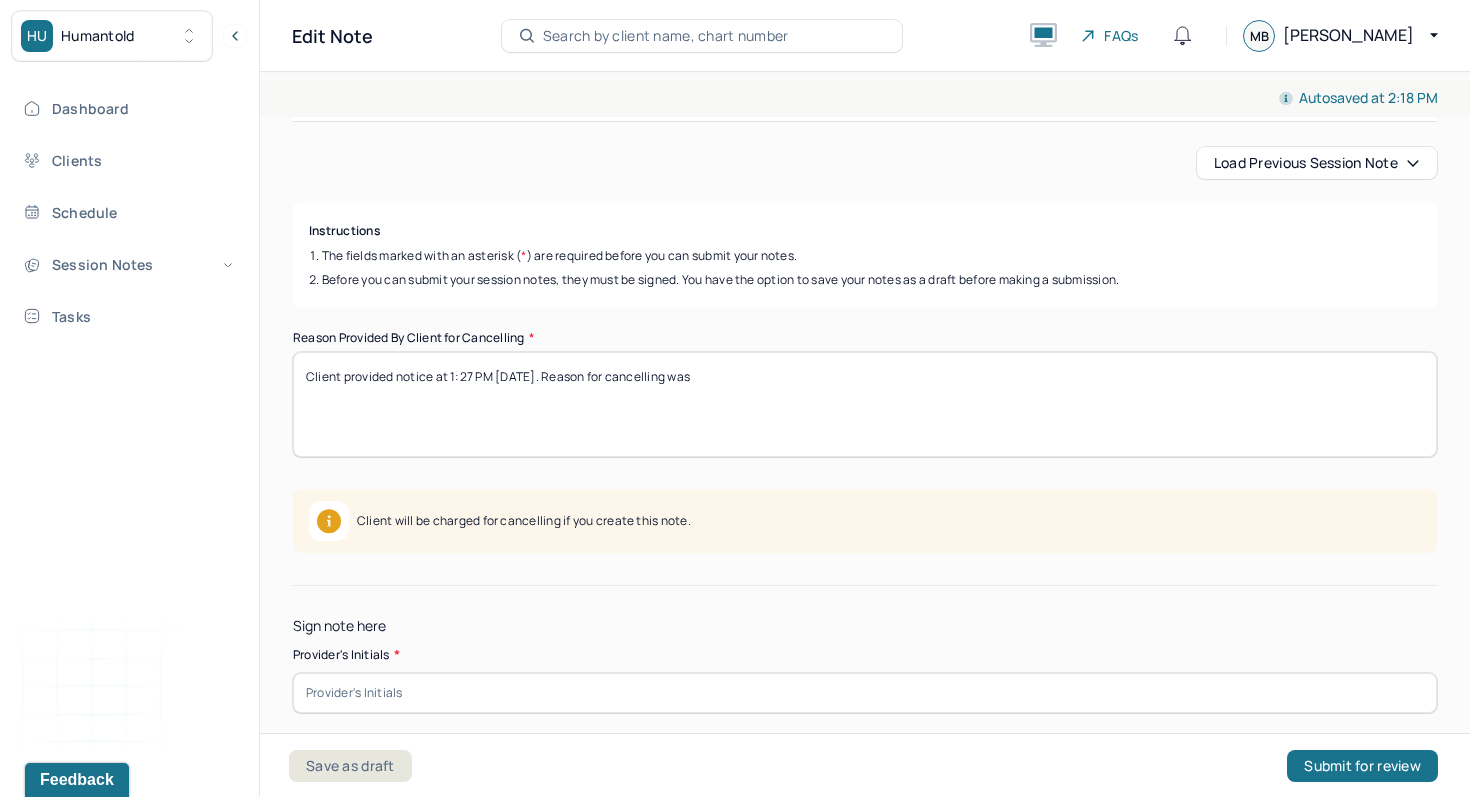 drag, startPoint x: 754, startPoint y: 392, endPoint x: 572, endPoint y: 378, distance: 182.53767 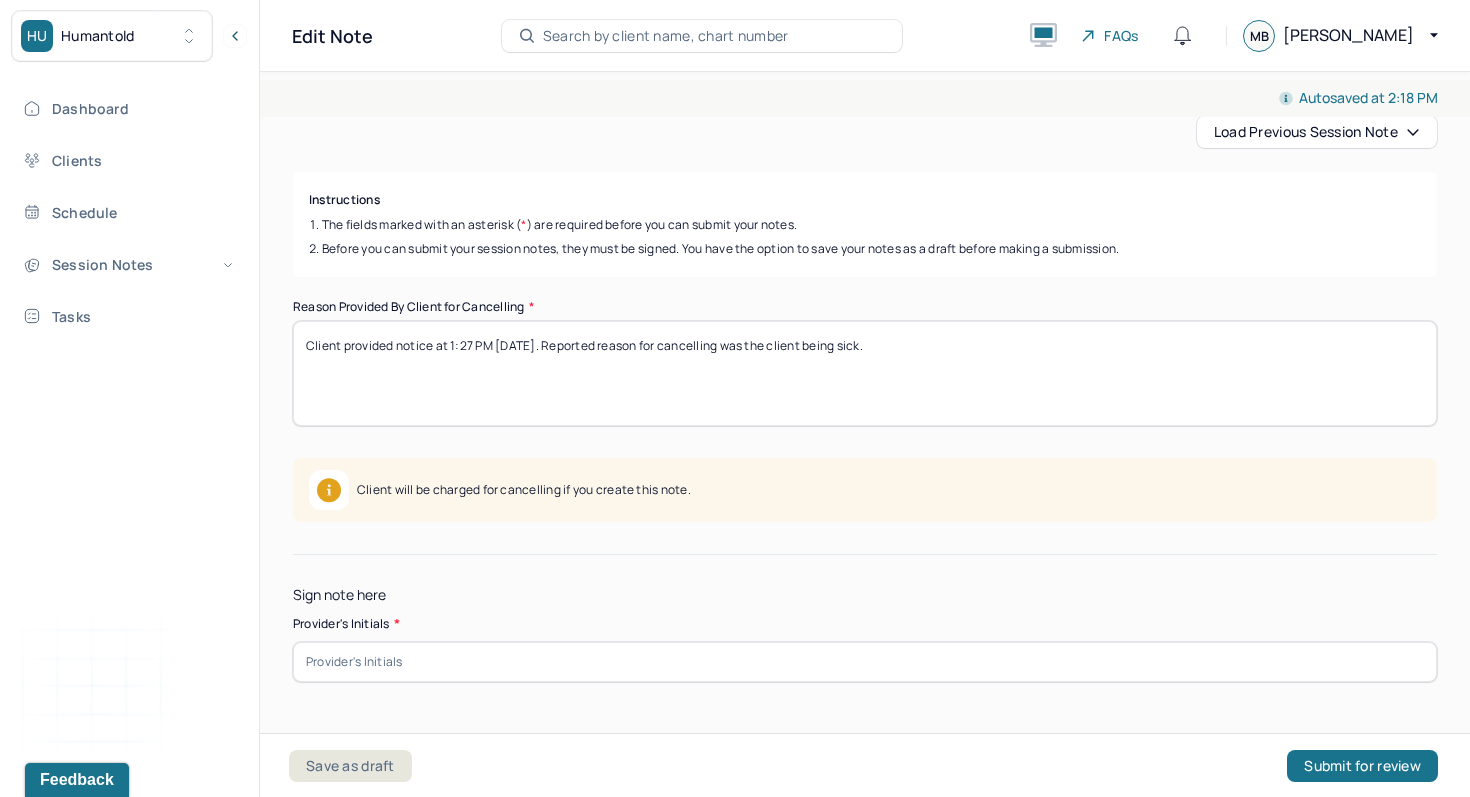 scroll, scrollTop: 280, scrollLeft: 0, axis: vertical 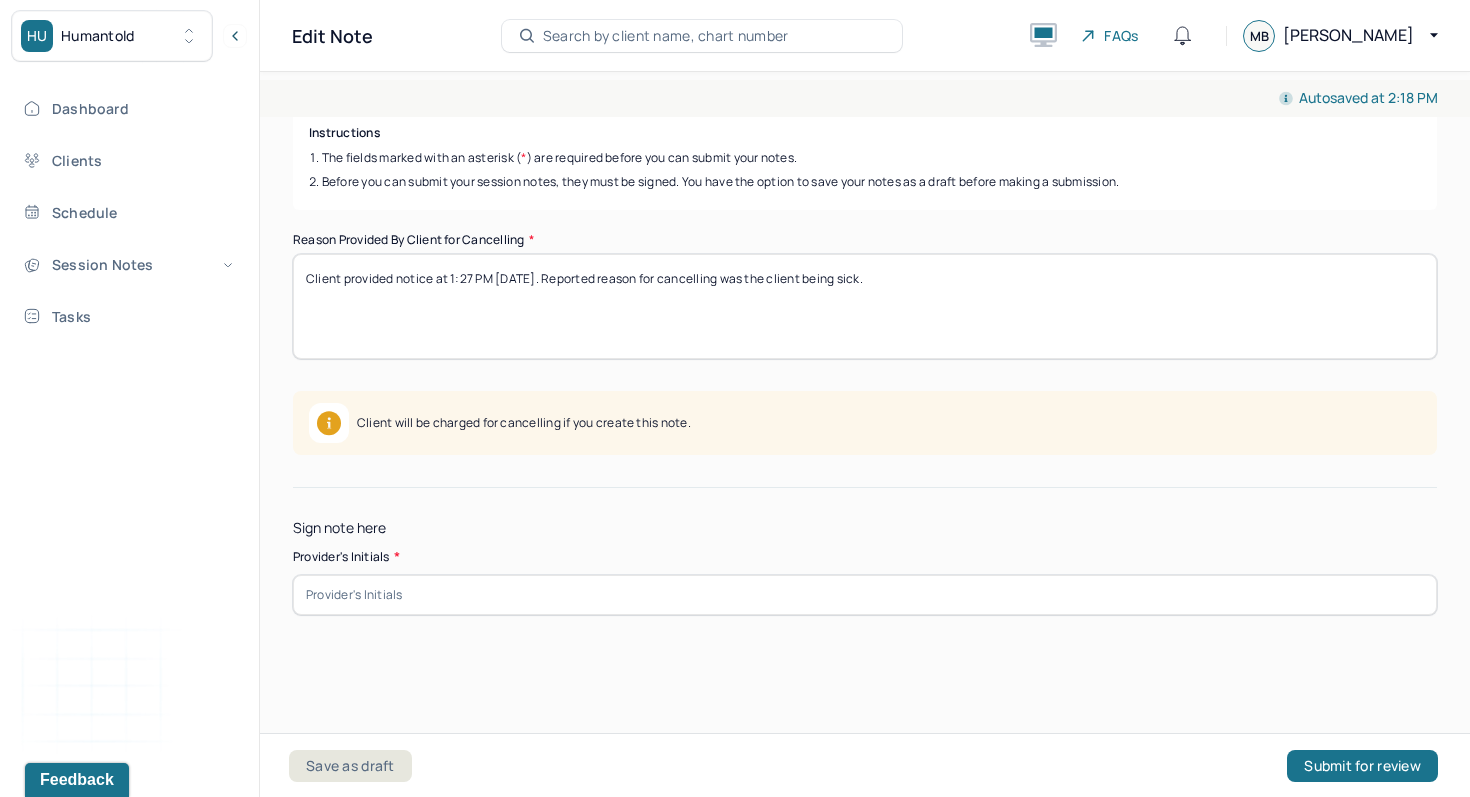 type on "Client provided notice at 1:27 PM [DATE]. Reported reason for cancelling was the client being sick." 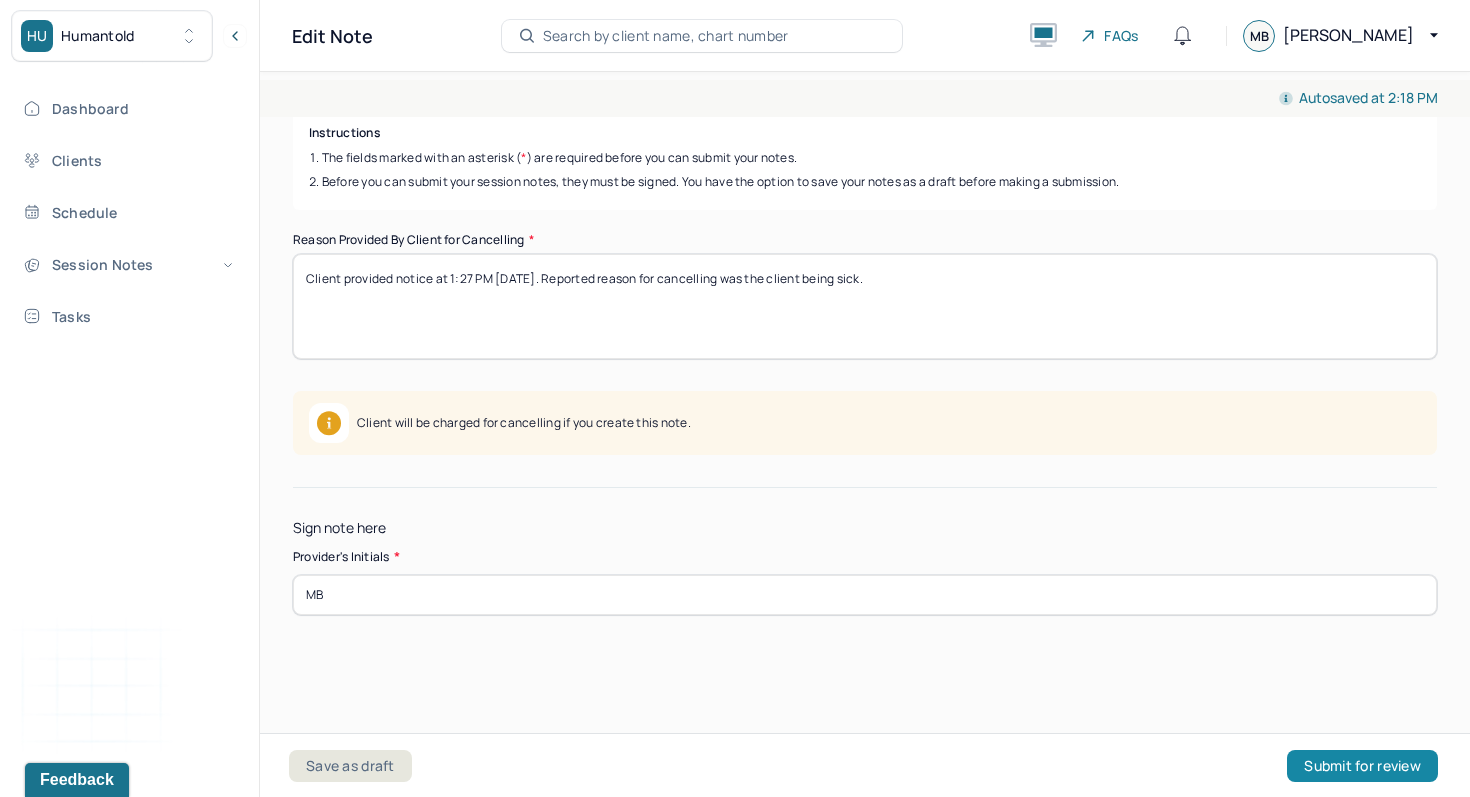 type on "MB" 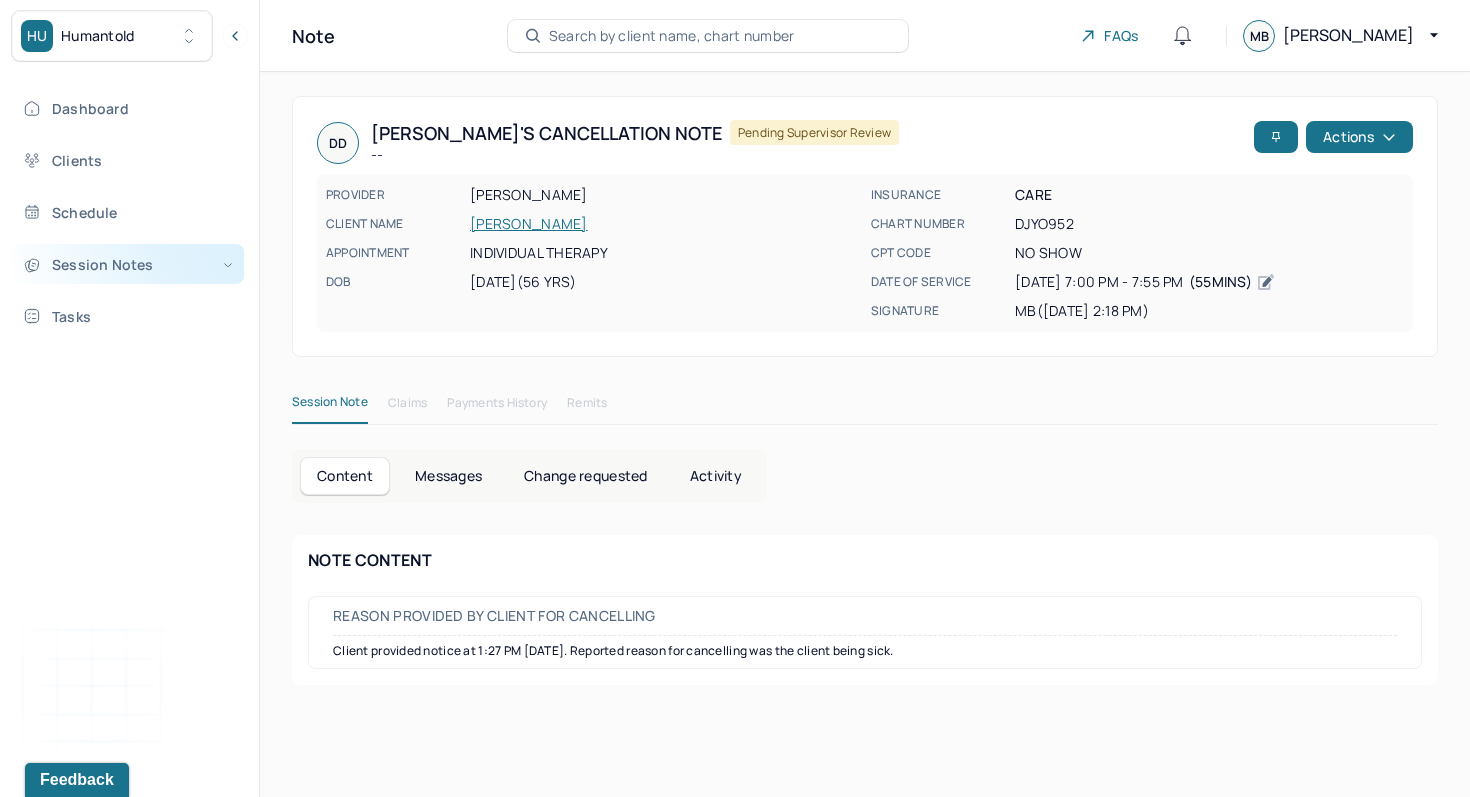 click on "Session Notes" at bounding box center (128, 264) 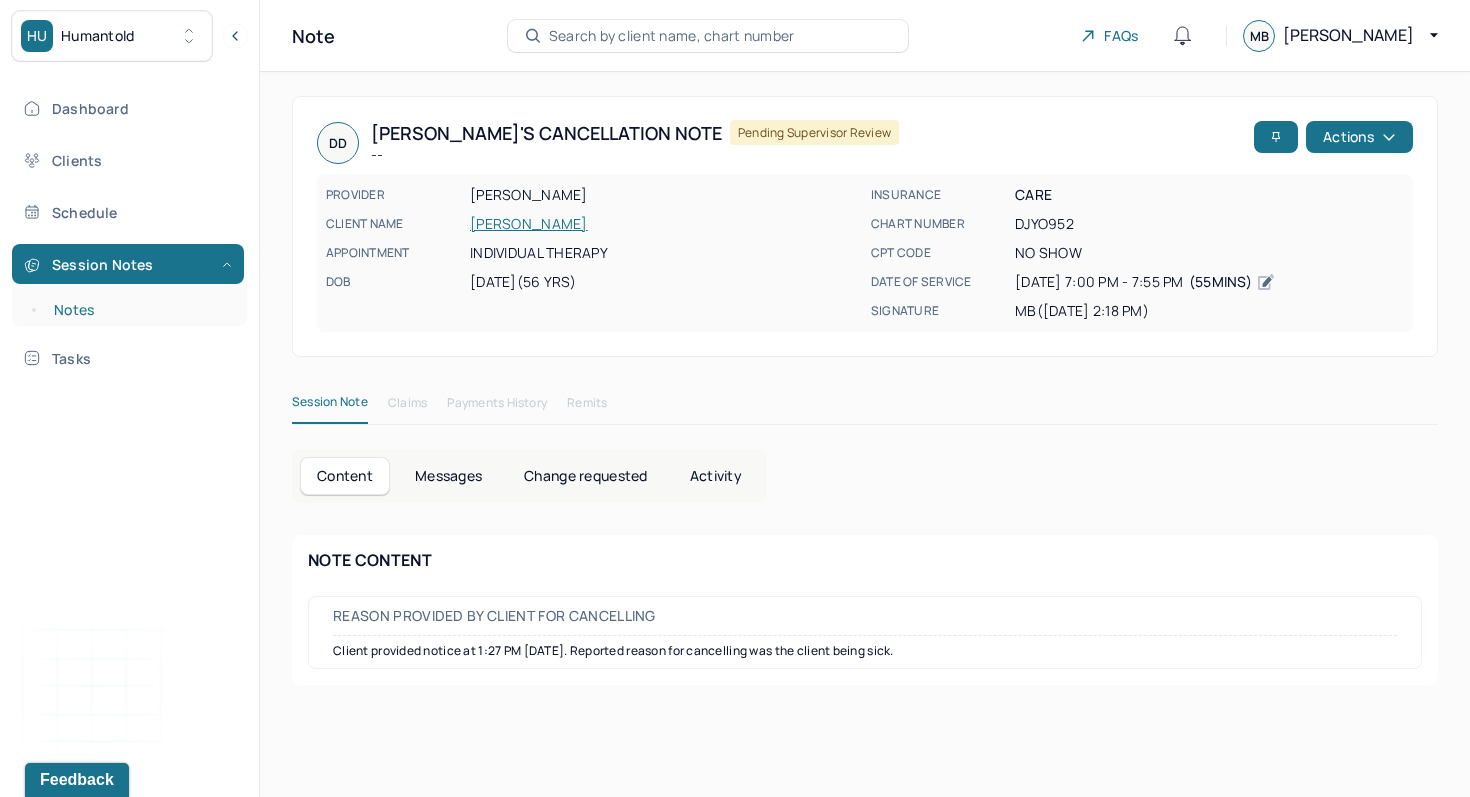 click on "Notes" at bounding box center [139, 310] 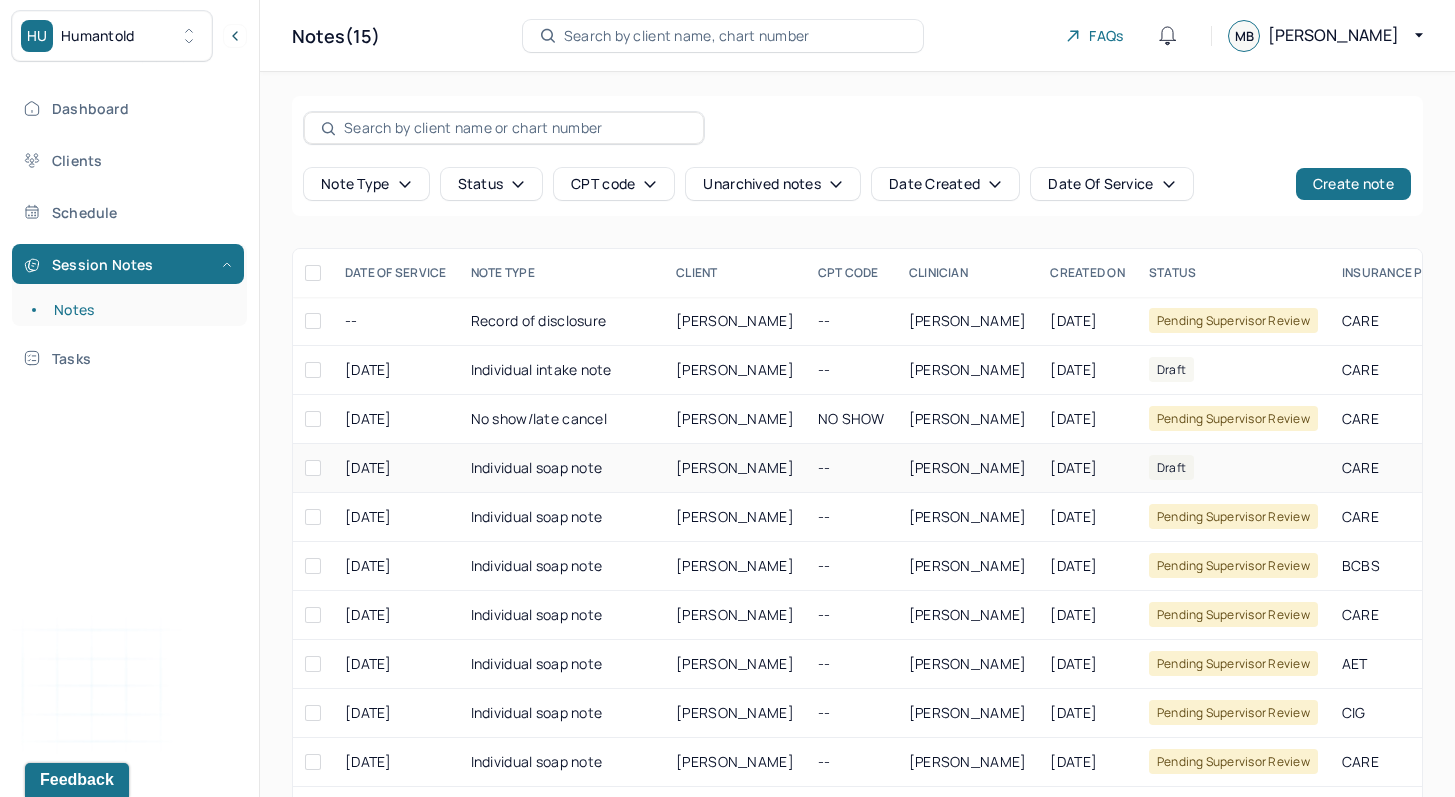 click on "Individual soap note" at bounding box center (562, 468) 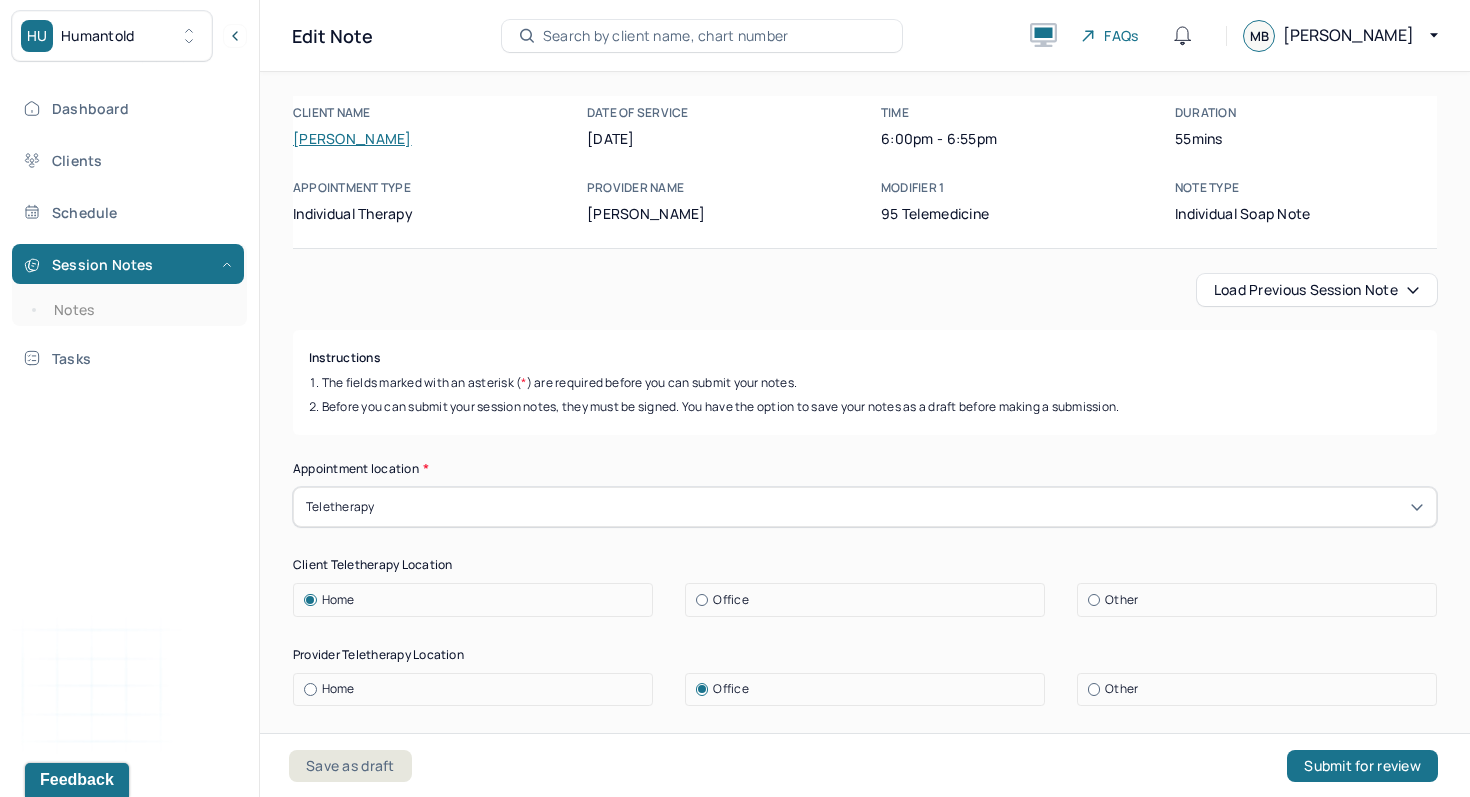 scroll, scrollTop: 150, scrollLeft: 0, axis: vertical 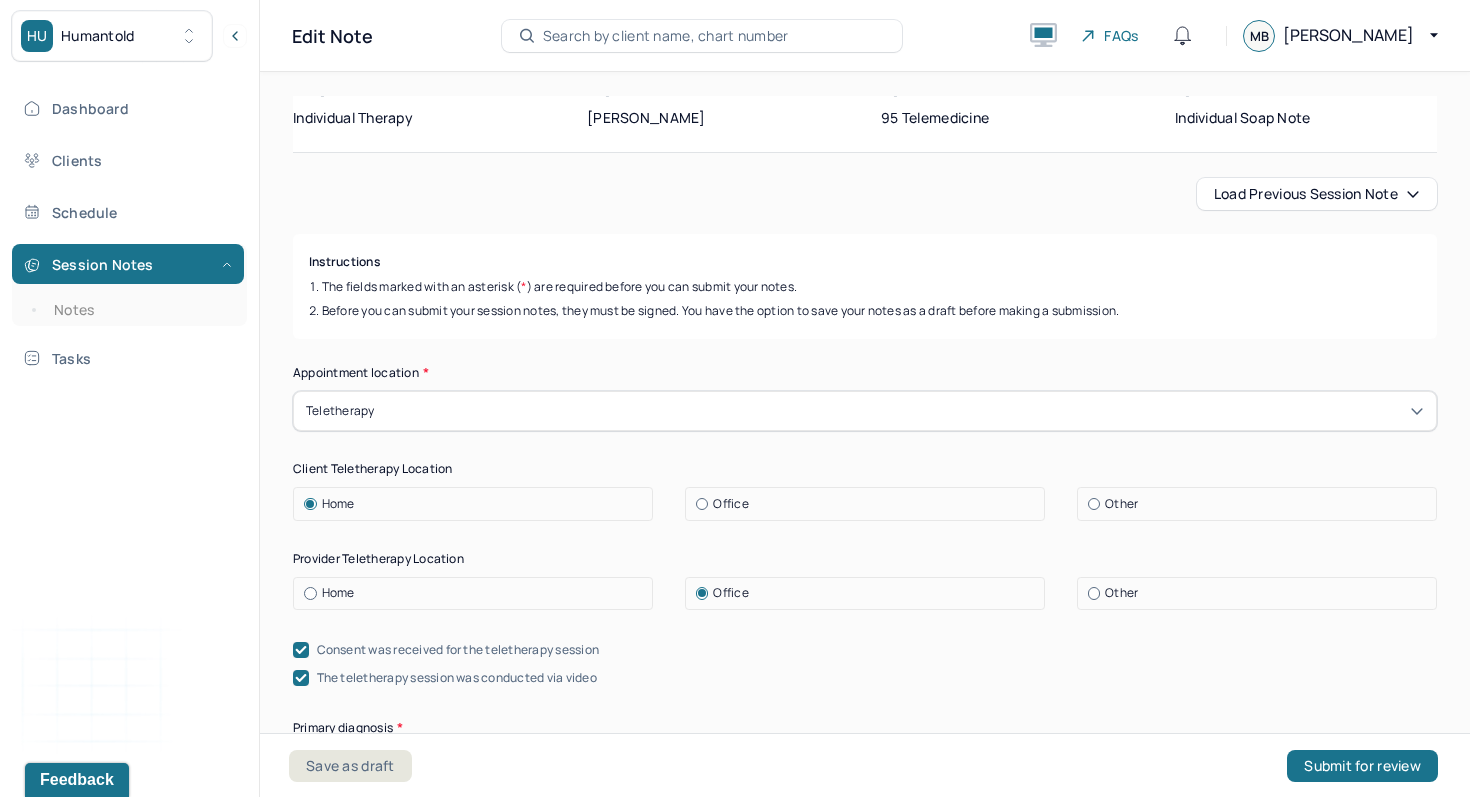 click on "Home" at bounding box center (338, 593) 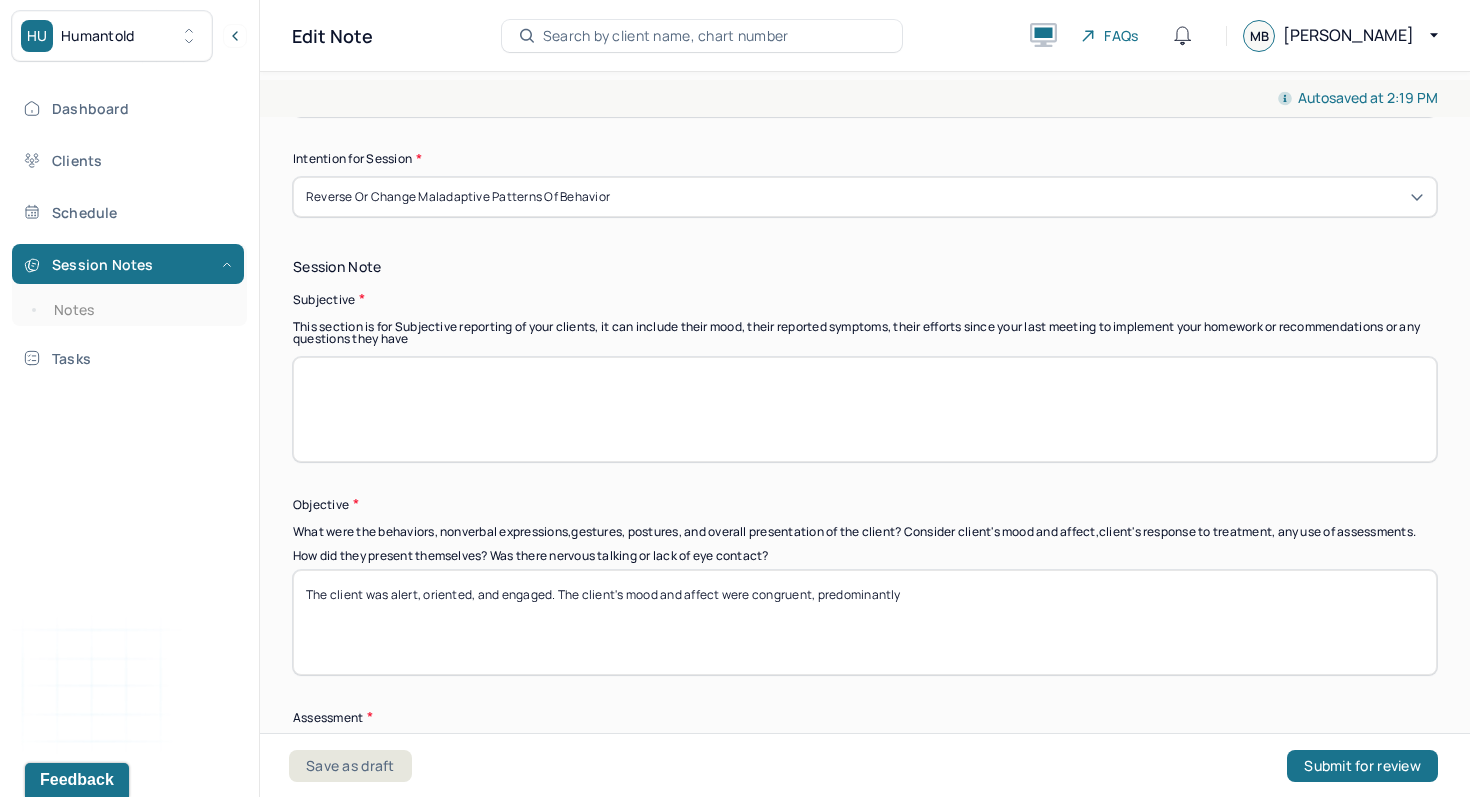 scroll, scrollTop: 1282, scrollLeft: 0, axis: vertical 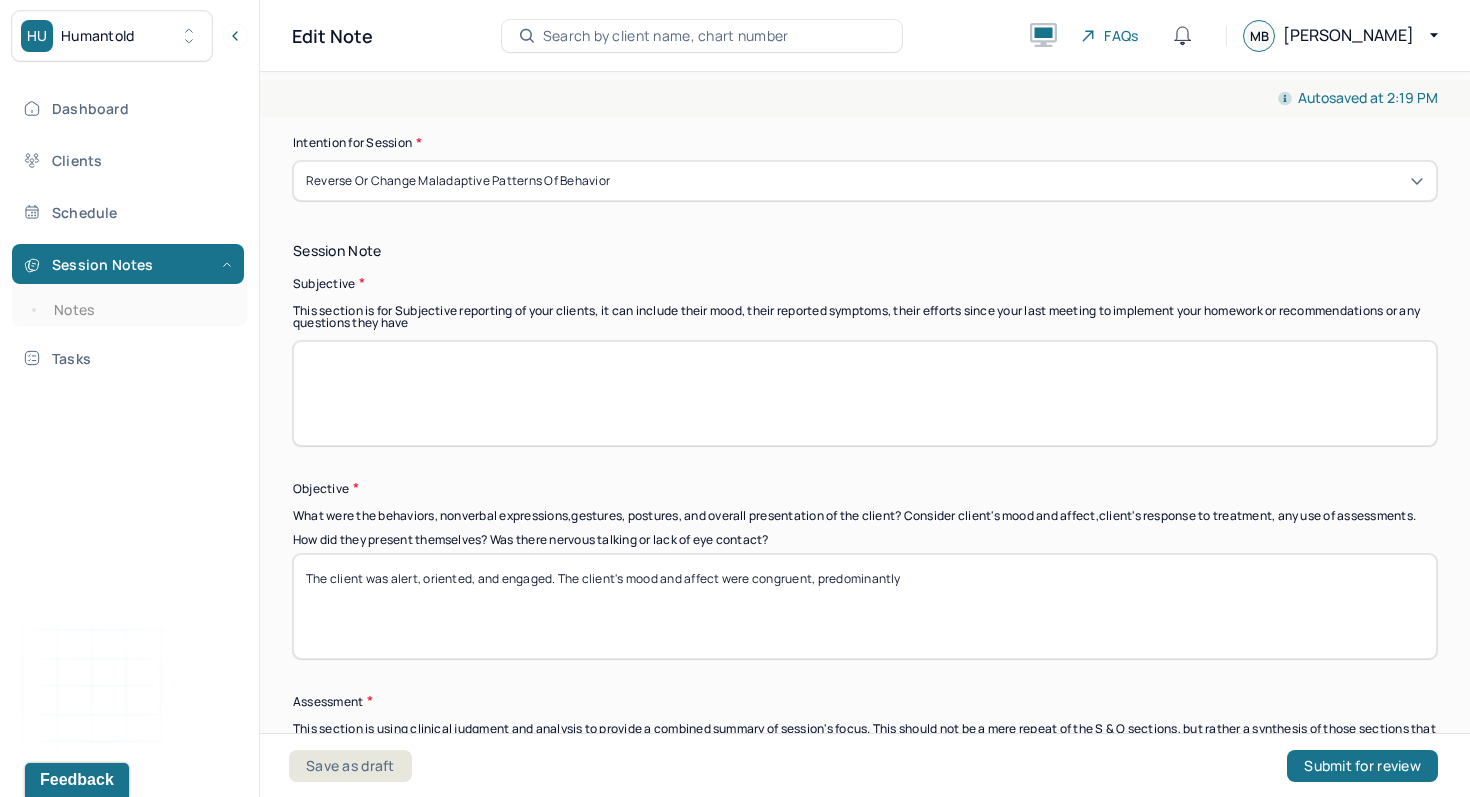 click at bounding box center [865, 393] 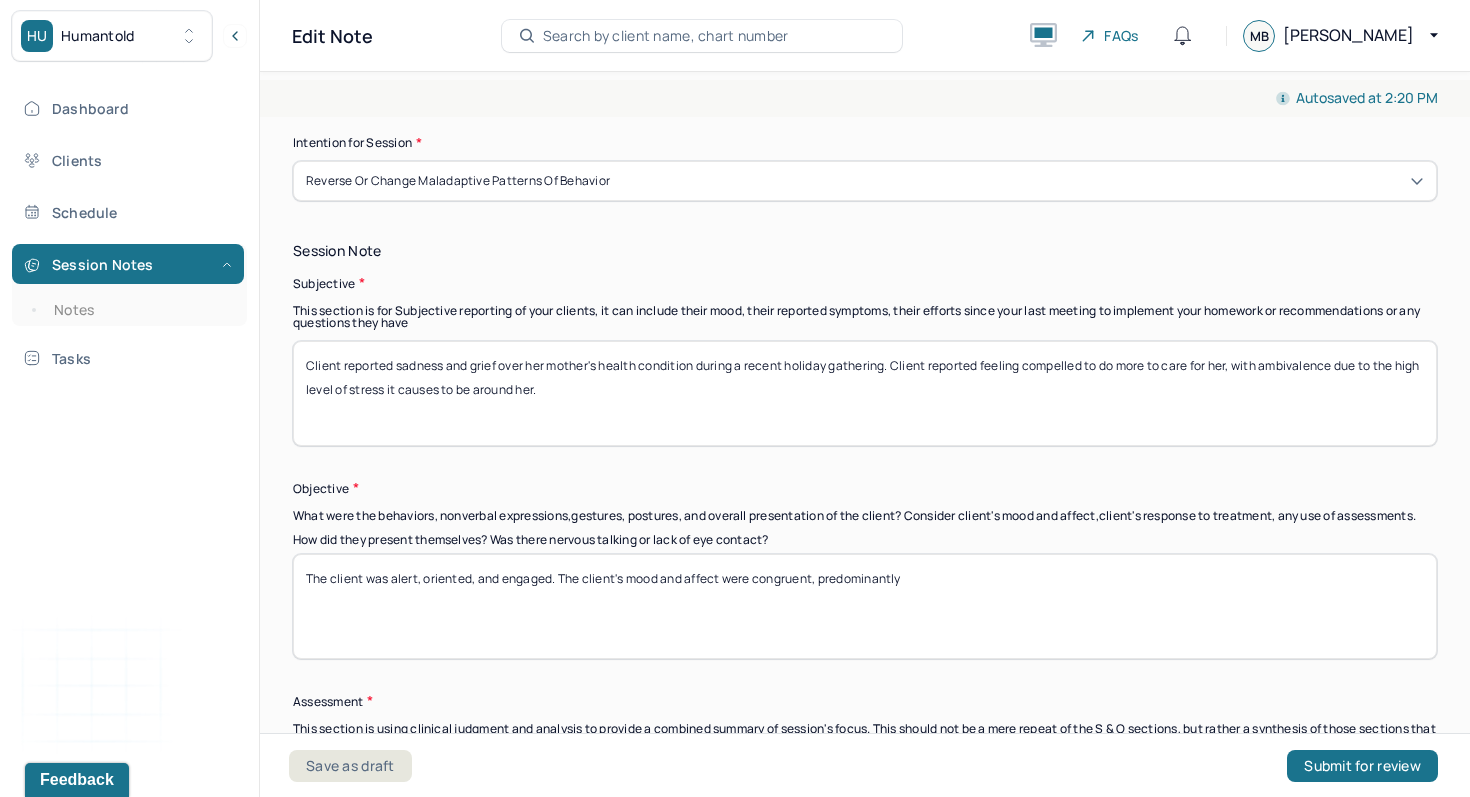 click on "Client reported sadness and grief over her mother's health condition during a recent holiday gathering. Client reported feeling compelled to do more to care for her, with ambivalence due to the high level of stress it causes to be around her." at bounding box center (865, 393) 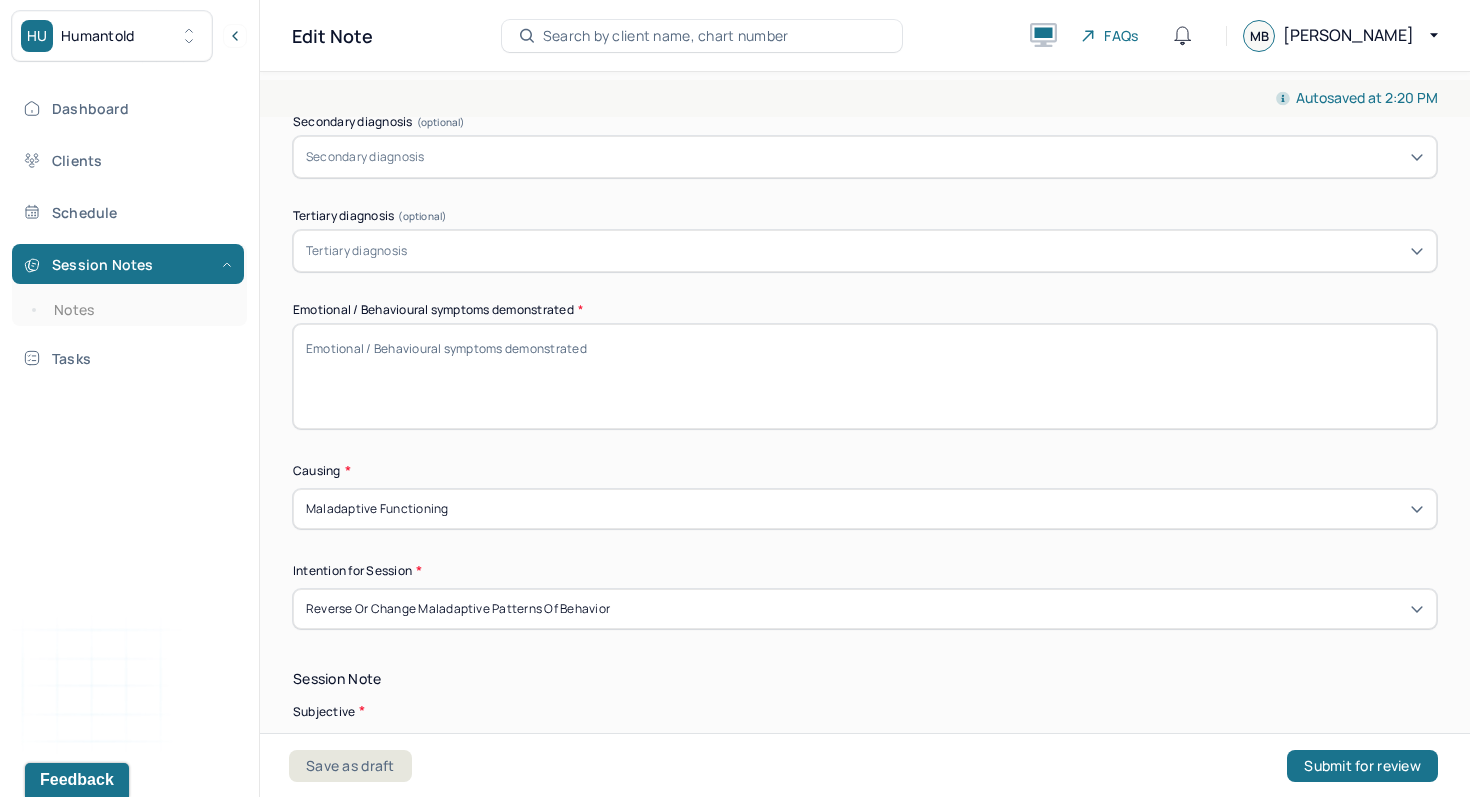 scroll, scrollTop: 840, scrollLeft: 0, axis: vertical 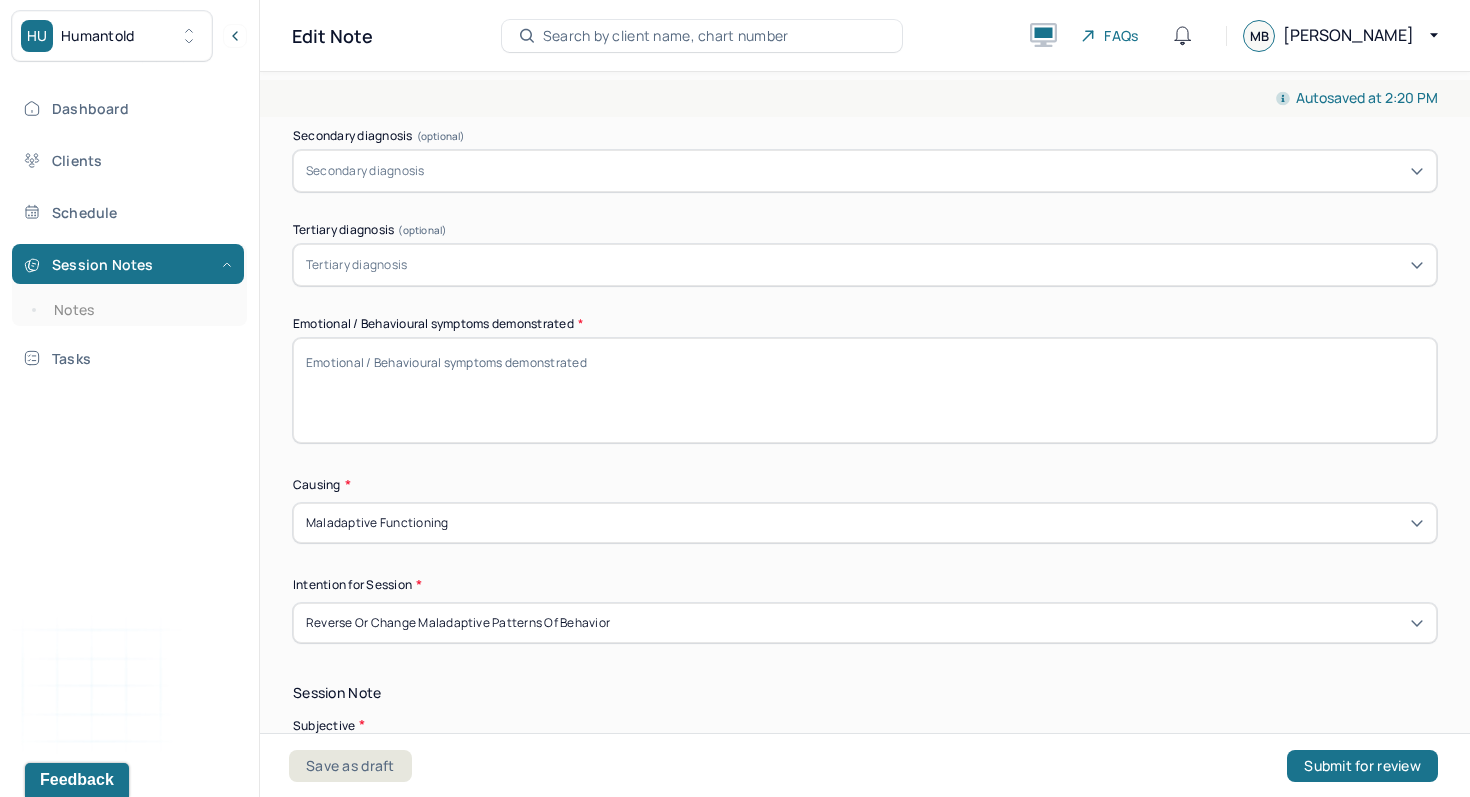 type on "Client reported sadness and grief over her mother's health condition during a recent holiday gathering. Client reported feeling compelled to do more to care for her mother, with ambivalence due to the high level of stress it causes to be around her." 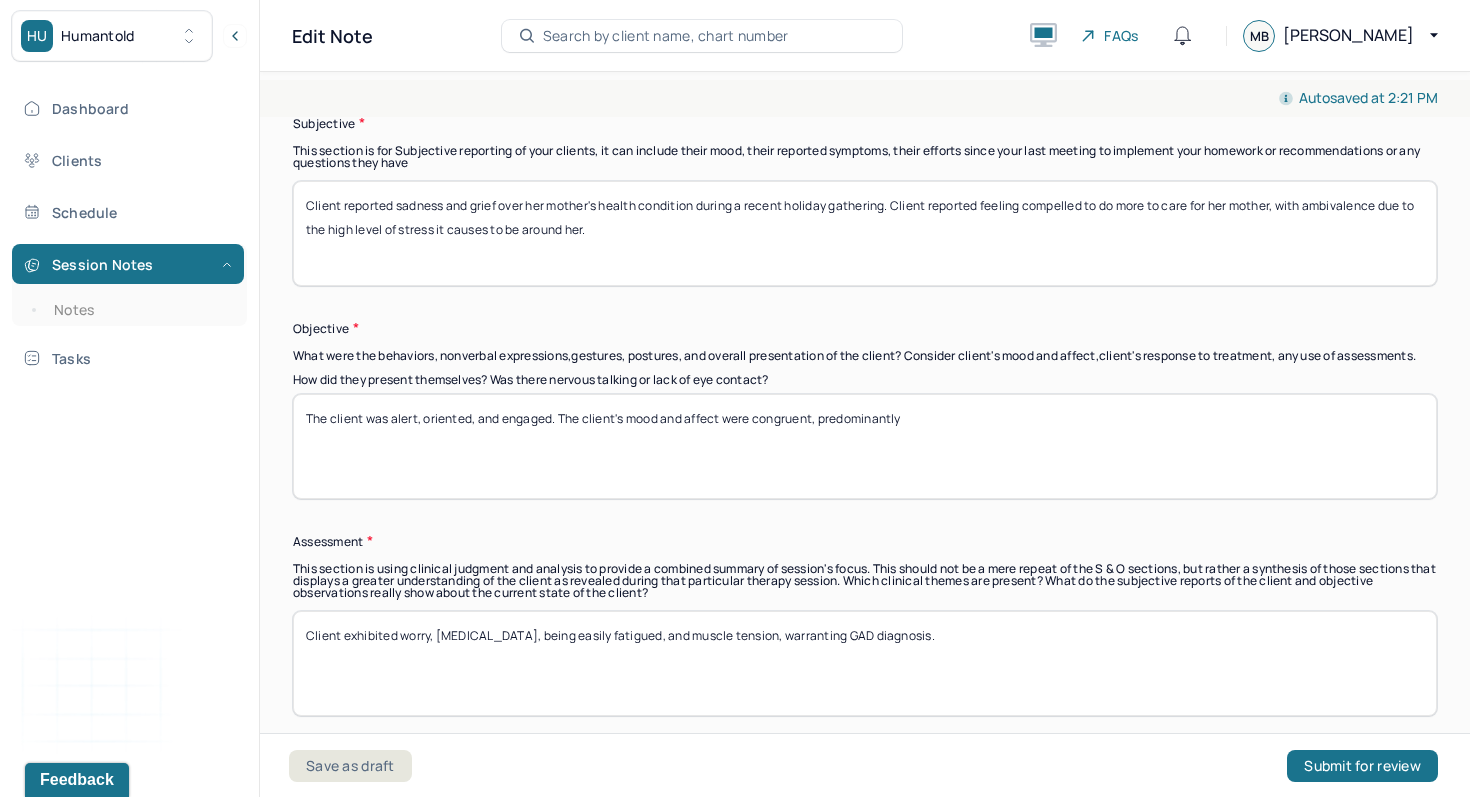 scroll, scrollTop: 1451, scrollLeft: 0, axis: vertical 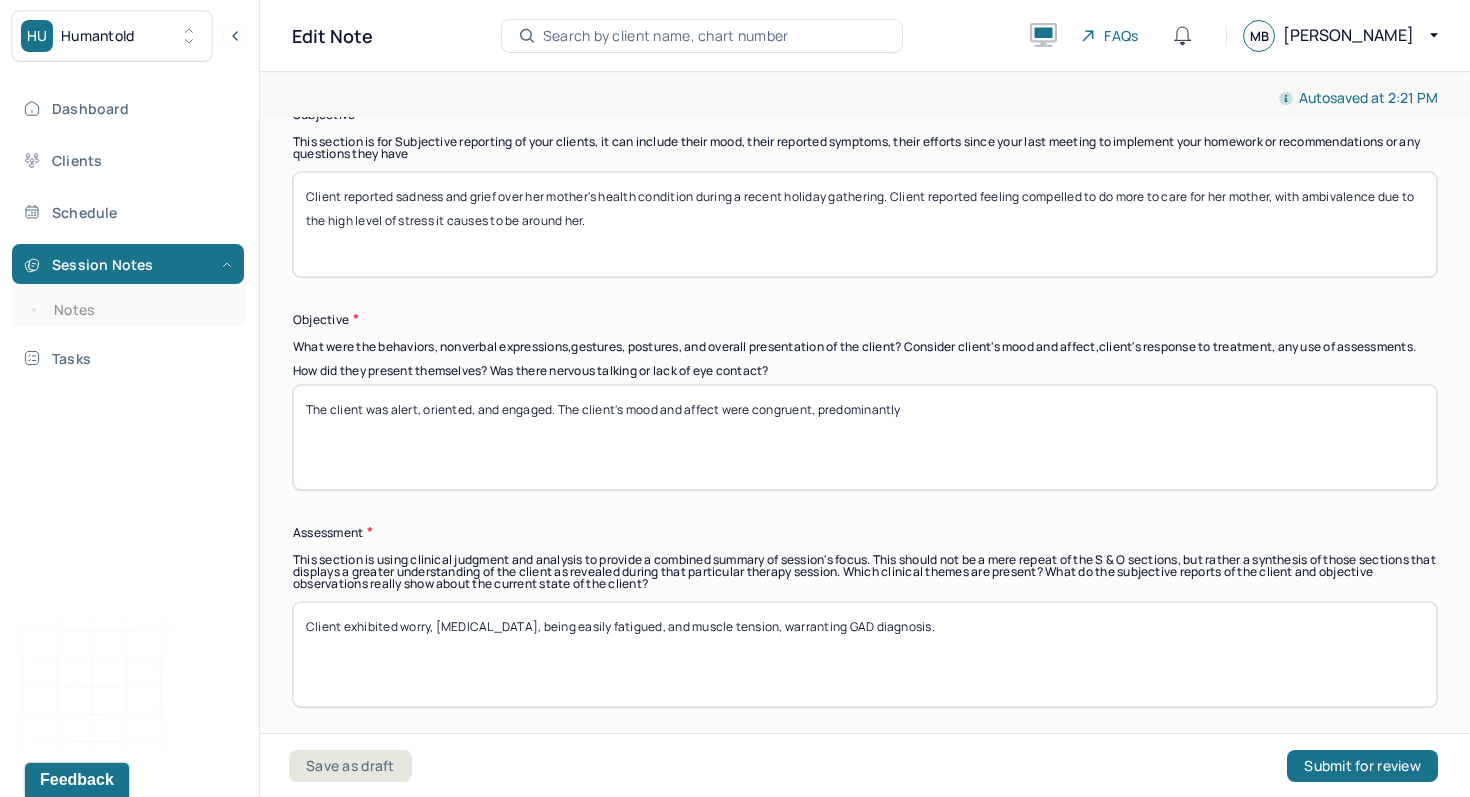 type on "Sadness, grief, guilt, overwhelm" 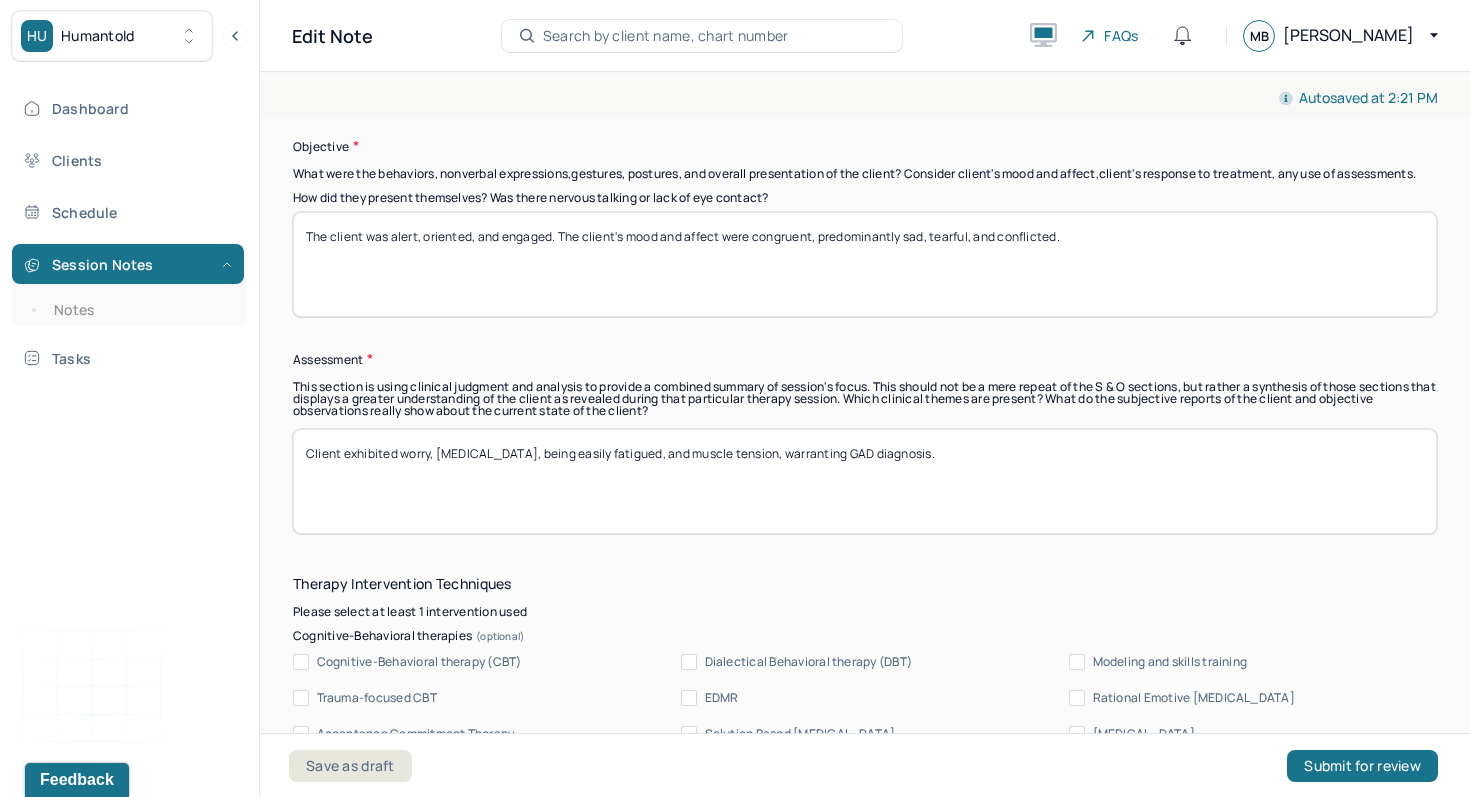 scroll, scrollTop: 1625, scrollLeft: 0, axis: vertical 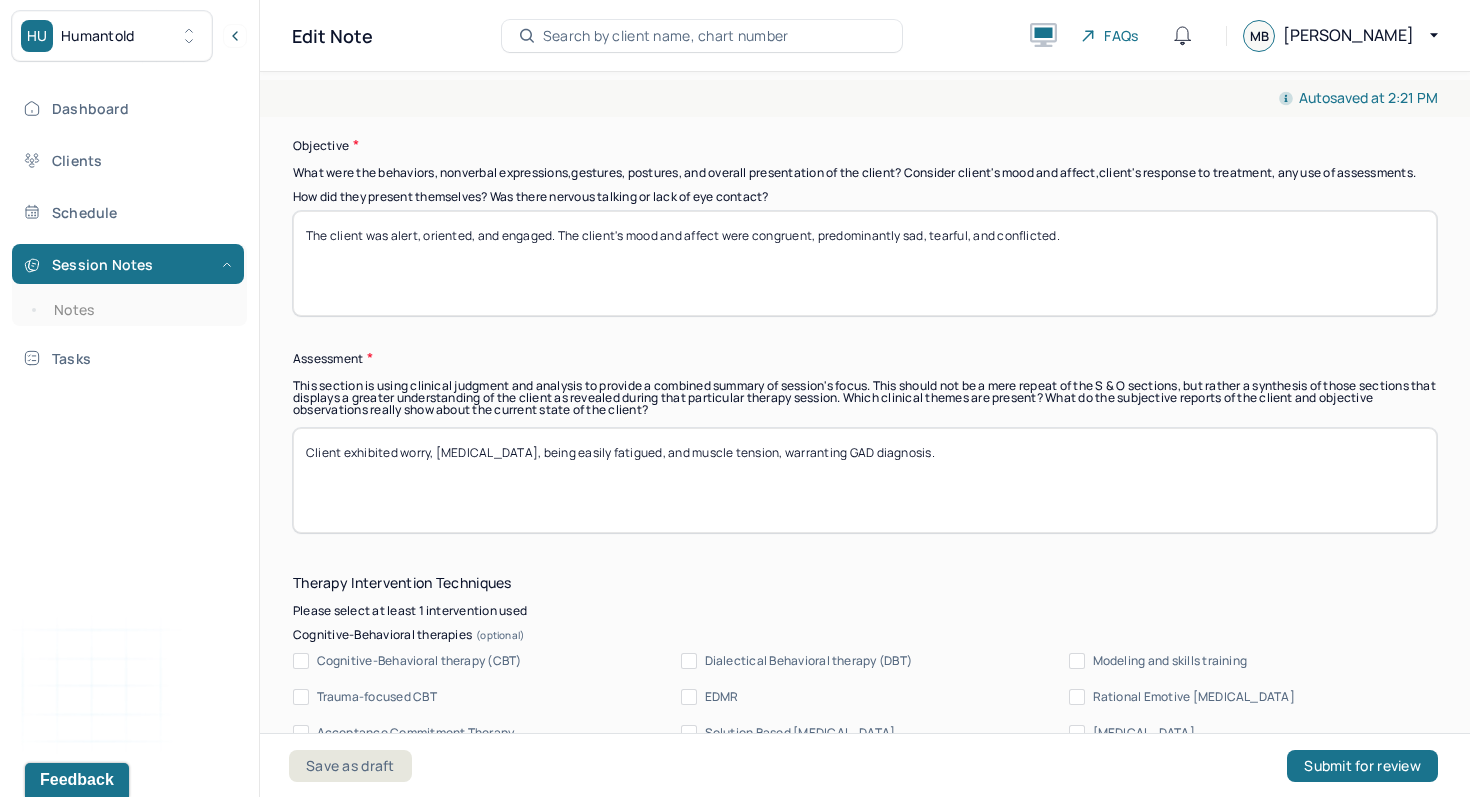 type on "The client was alert, oriented, and engaged. The client's mood and affect were congruent, predominantly sad, tearful, and conflicted." 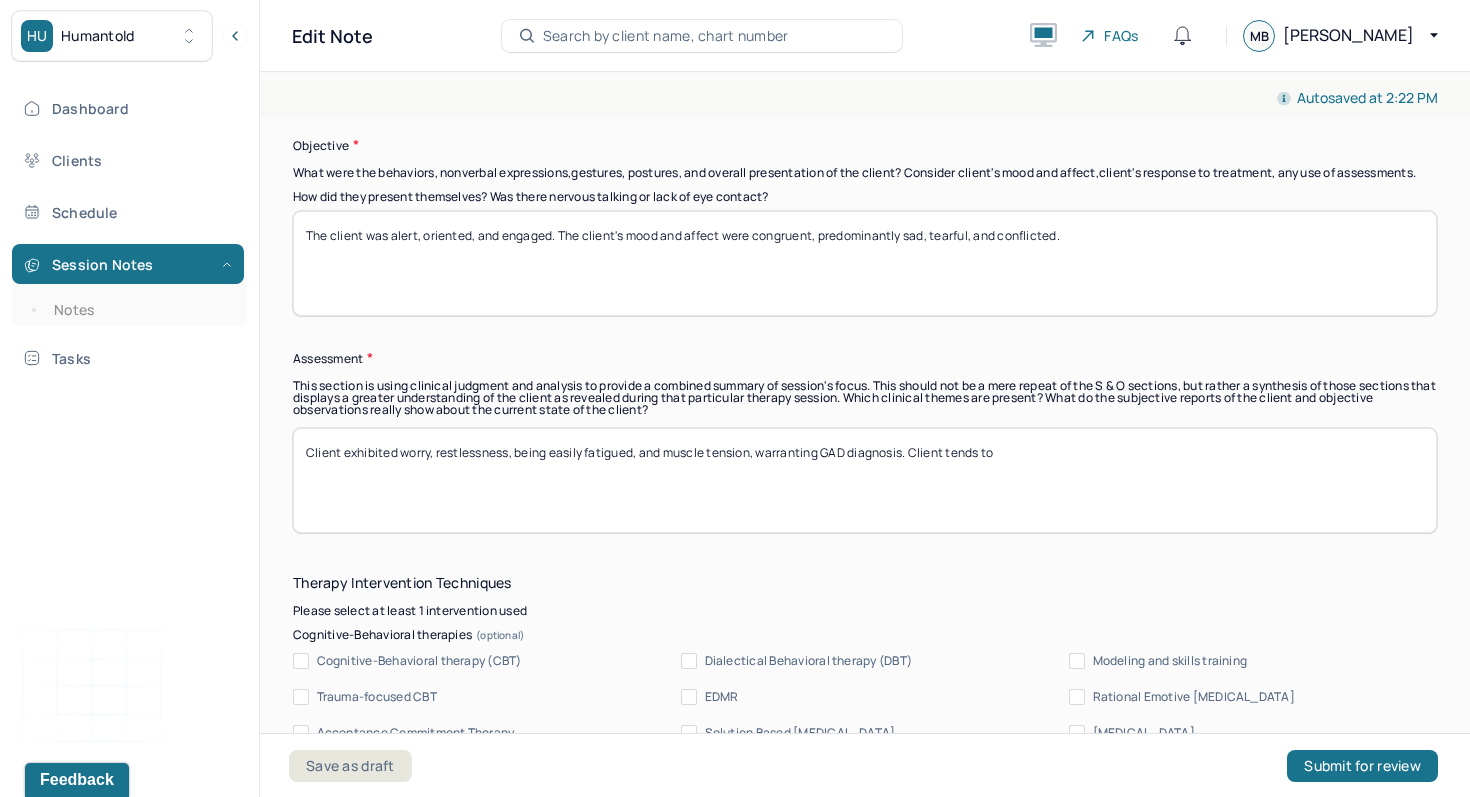 drag, startPoint x: 1127, startPoint y: 491, endPoint x: 915, endPoint y: 467, distance: 213.35417 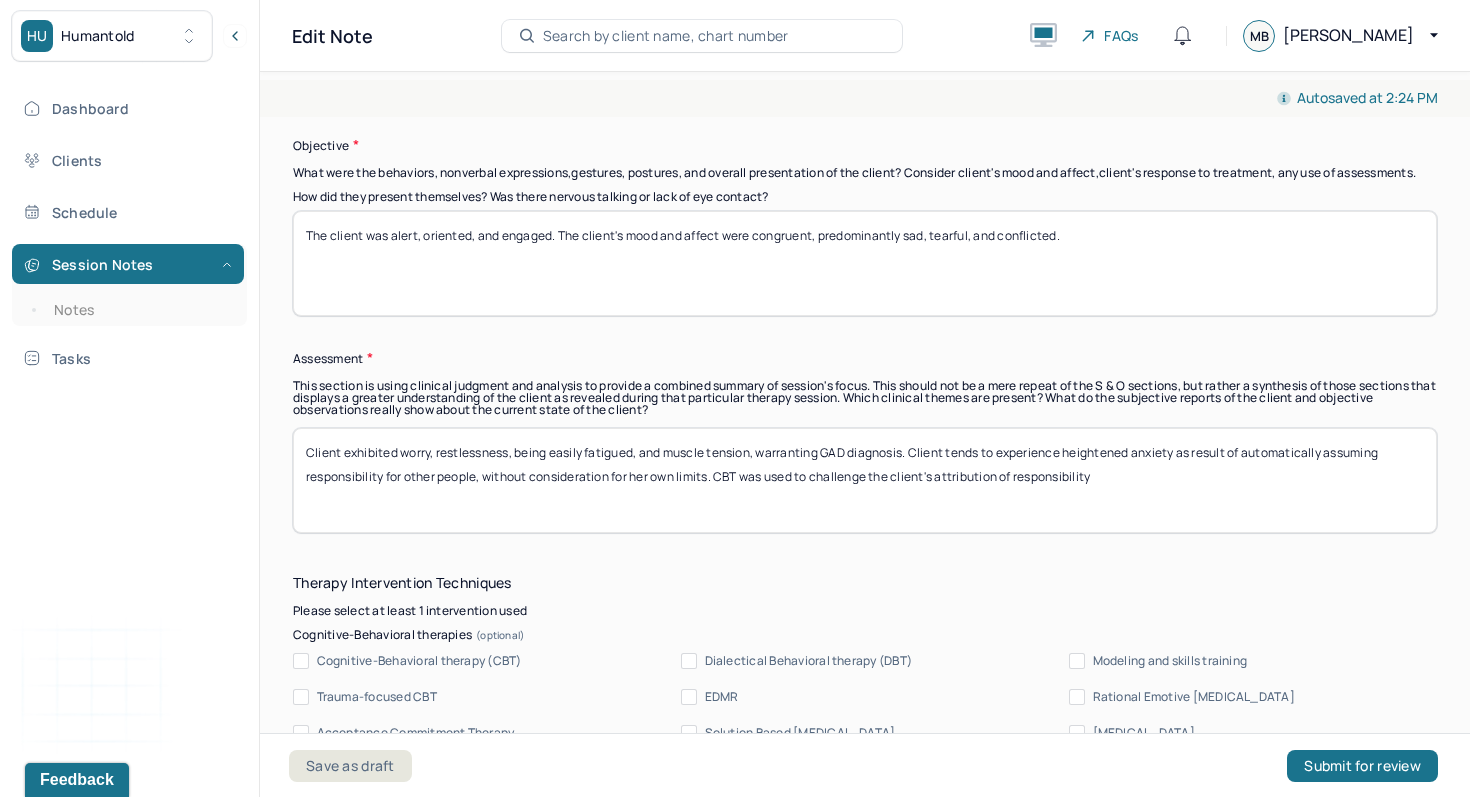 click on "Client exhibited worry, restlessness, being easily fatigued, and muscle tension, warranting GAD diagnosis. Client tends to experience heightened anxiety as result of automatically assuming responsibility for other people, without consideration for her own limits. CBT was used to challenge the client's attribution of responsibility" at bounding box center [865, 480] 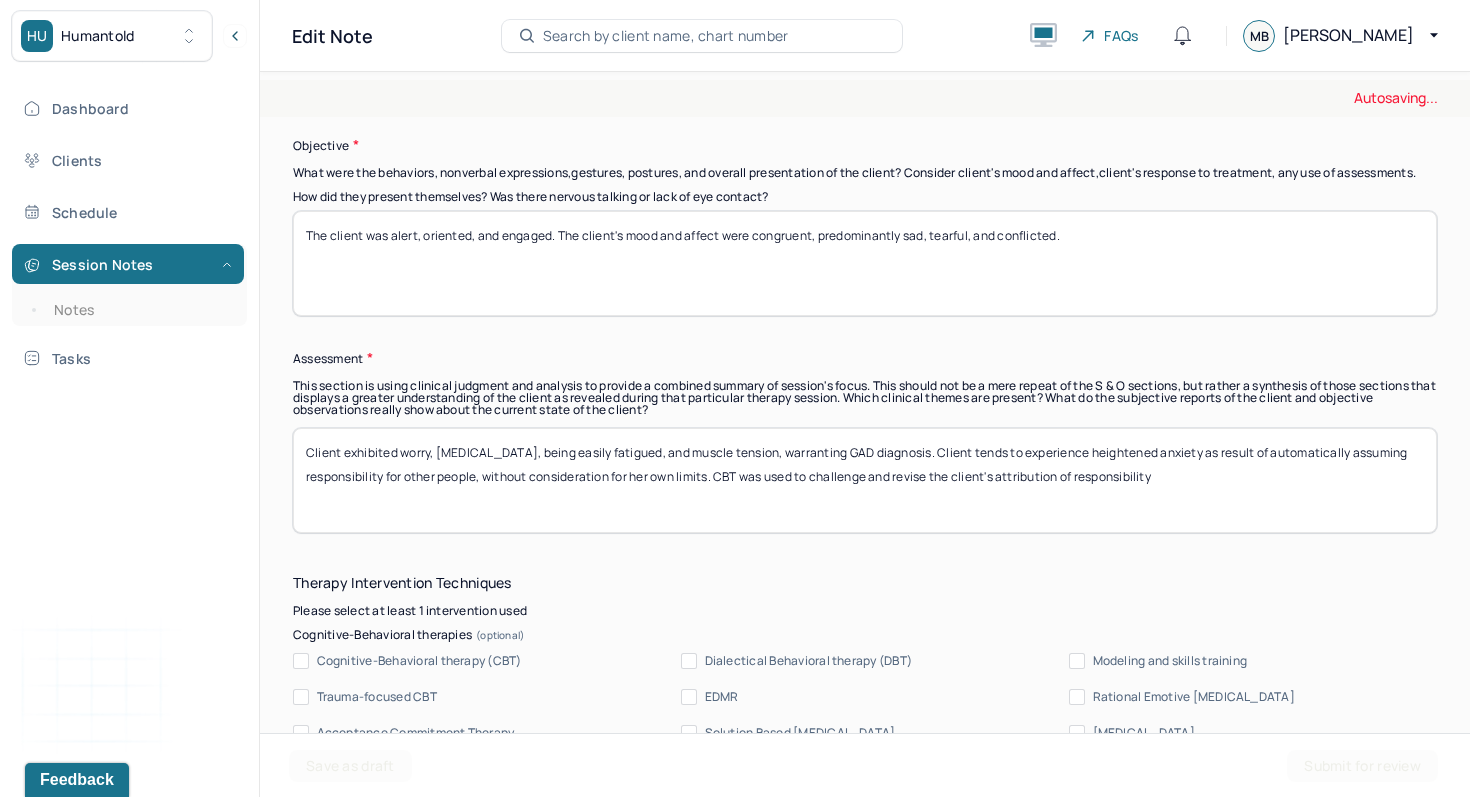 click on "Client exhibited worry, restlessness, being easily fatigued, and muscle tension, warranting GAD diagnosis. Client tends to experience heightened anxiety as result of automatically assuming responsibility for other people, without consideration for her own limits. CBT was used to challenge the client's attribution of responsibility" at bounding box center [865, 480] 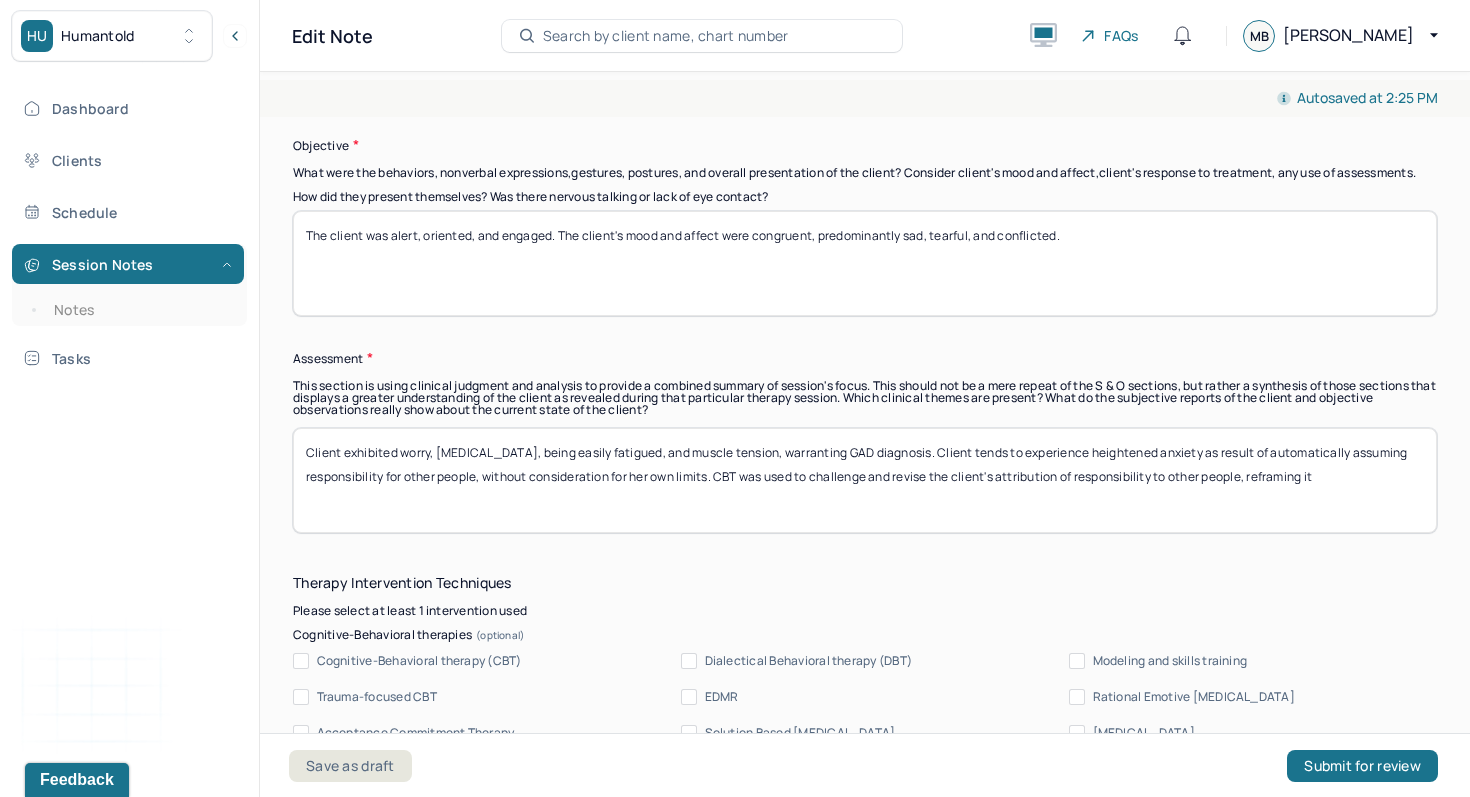 click on "Client exhibited worry, [MEDICAL_DATA], being easily fatigued, and muscle tension, warranting GAD diagnosis. Client tends to experience heightened anxiety as result of automatically assuming responsibility for other people, without consideration for her own limits. CBT was used to challenge and revise the client's attribution of responsibility to other people, reframing it" at bounding box center [865, 480] 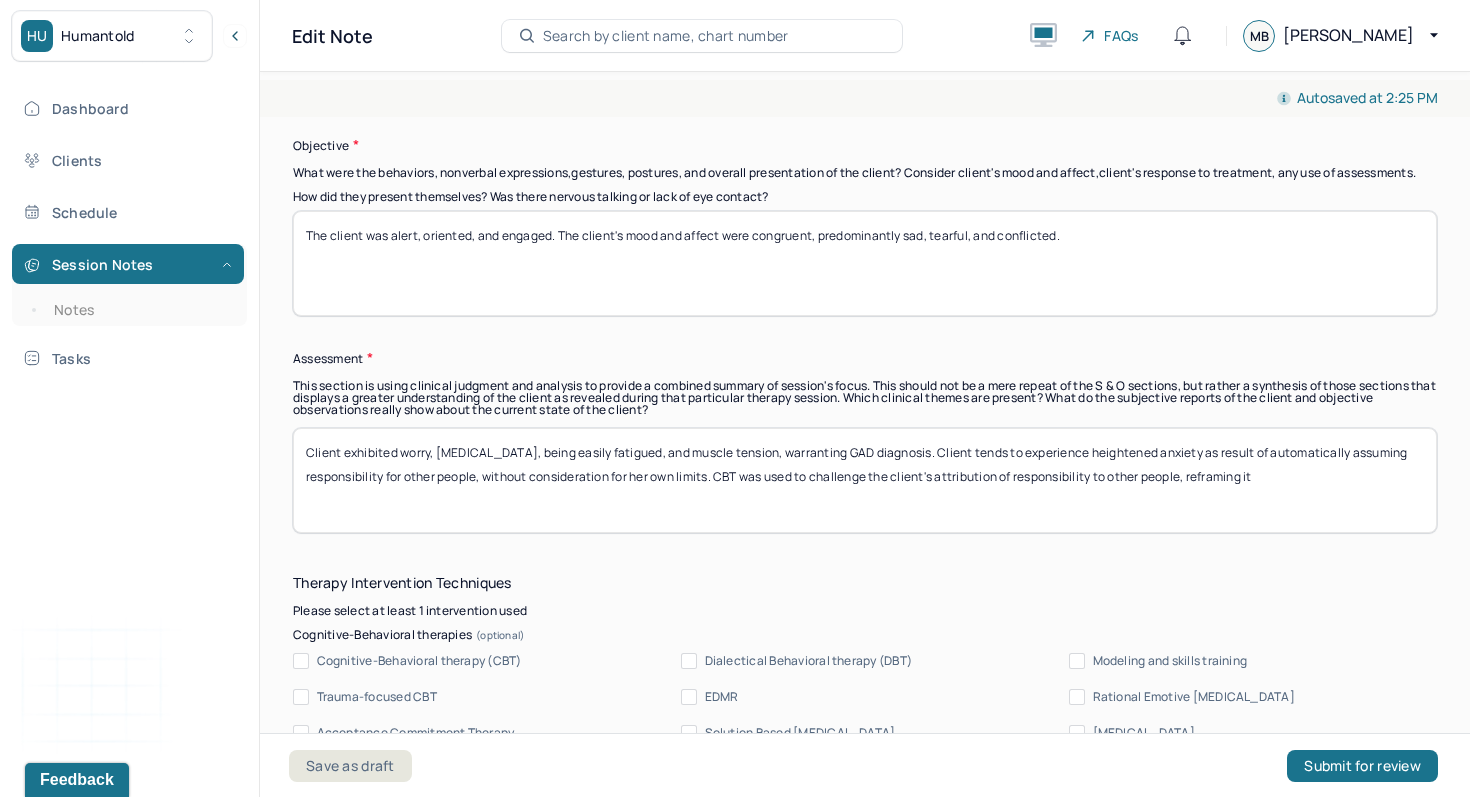 drag, startPoint x: 1282, startPoint y: 484, endPoint x: 1204, endPoint y: 495, distance: 78.77182 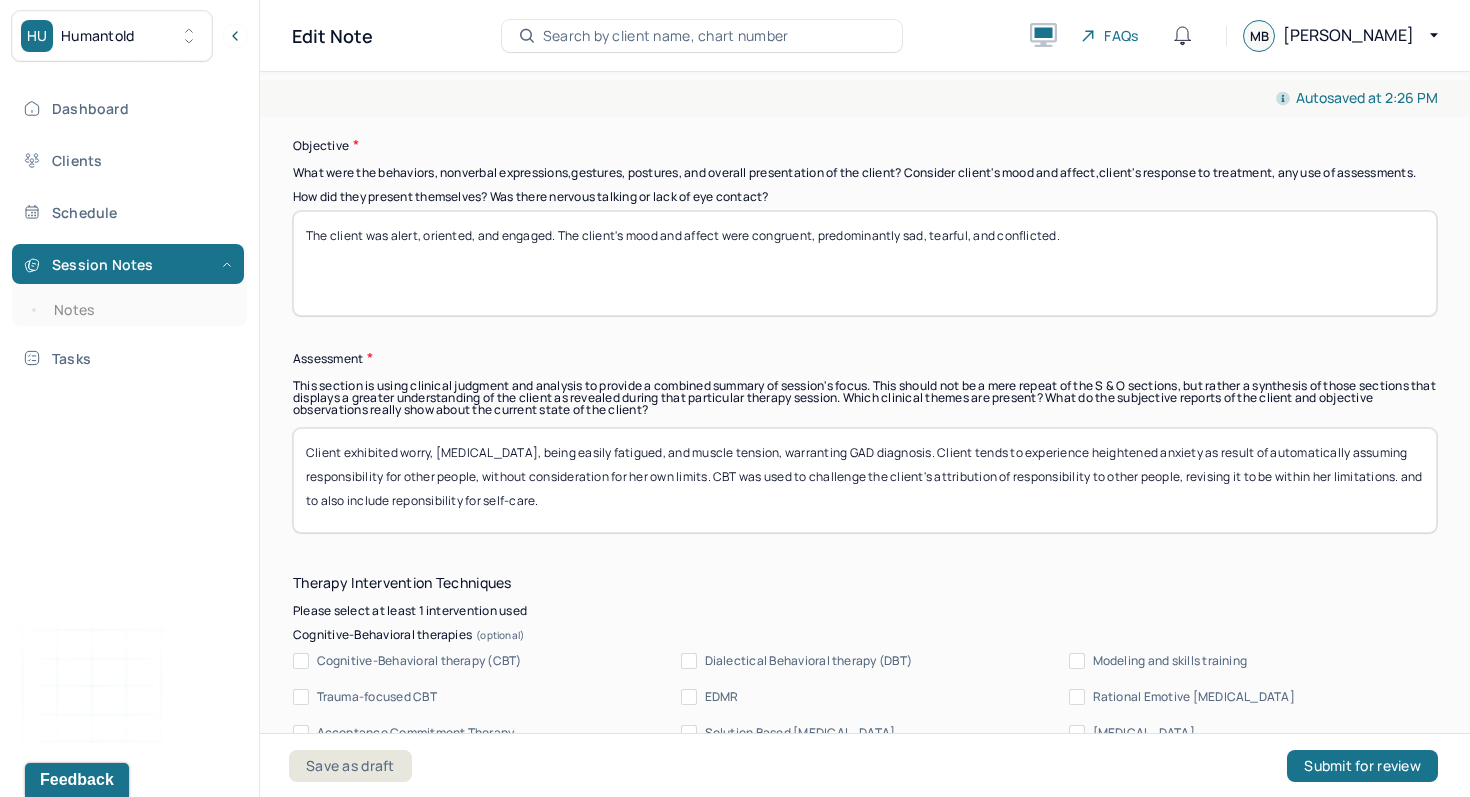 click on "Client exhibited worry, [MEDICAL_DATA], being easily fatigued, and muscle tension, warranting GAD diagnosis. Client tends to experience heightened anxiety as result of automatically assuming responsibility for other people, without consideration for her own limits. CBT was used to challenge the client's attribution of responsibility to other people, revising it to be within her limitations. and to also include reponsibility for self-care." at bounding box center [865, 480] 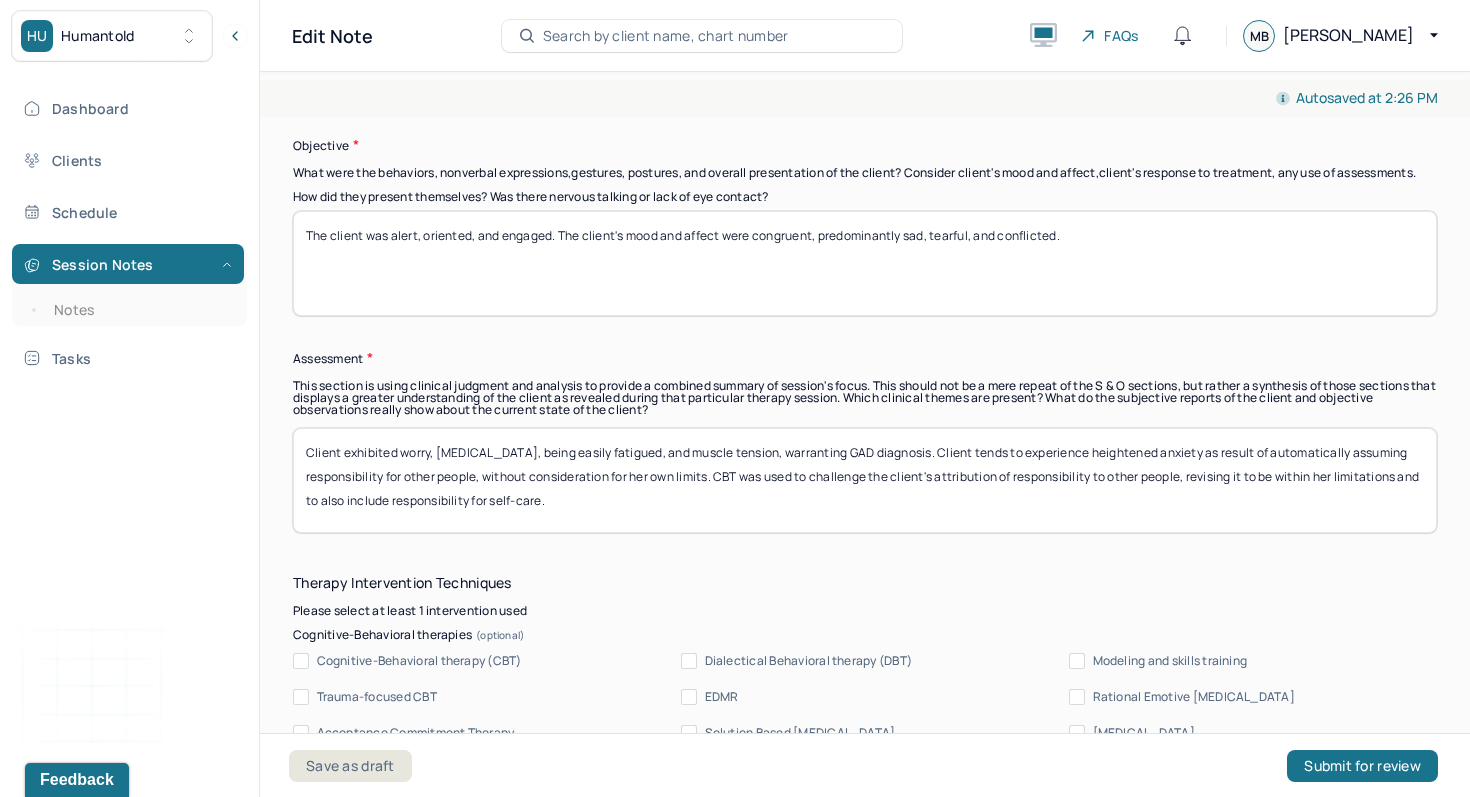 click on "Client exhibited worry, [MEDICAL_DATA], being easily fatigued, and muscle tension, warranting GAD diagnosis. Client tends to experience heightened anxiety as result of automatically assuming responsibility for other people, without consideration for her own limits. CBT was used to challenge the client's attribution of responsibility to other people, revising it to be within her limitations and to also include reponsibility for self-care." at bounding box center (865, 480) 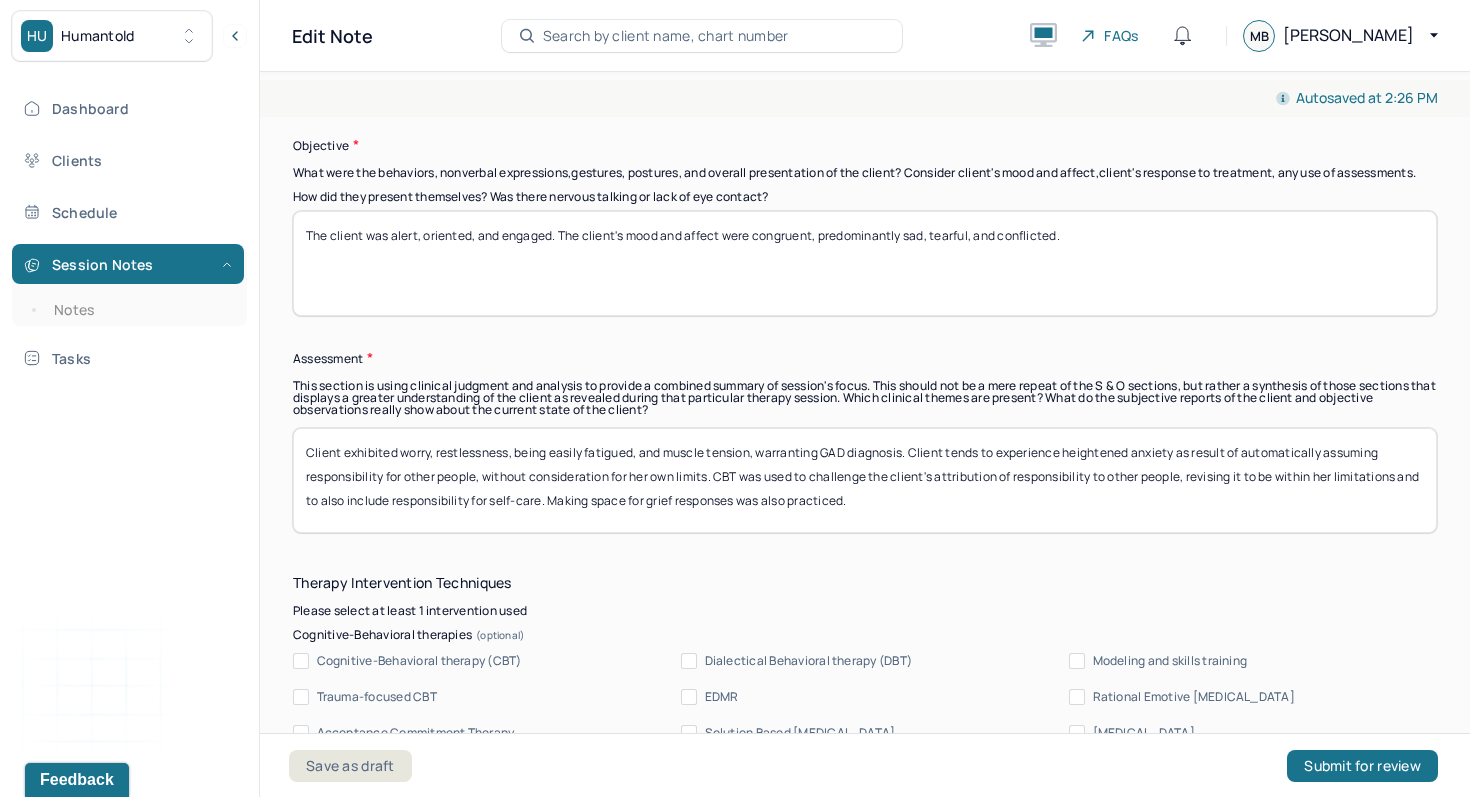 click on "Client exhibited worry, restlessness, being easily fatigued, and muscle tension, warranting GAD diagnosis. Client tends to experience heightened anxiety as result of automatically assuming responsibility for other people, without consideration for her own limits. CBT was used to challenge the client's attribution of responsibility to other people, revising it to be within her limitations and to also include responsibility for self-care. Making space for grief responses was also practiced." at bounding box center [865, 480] 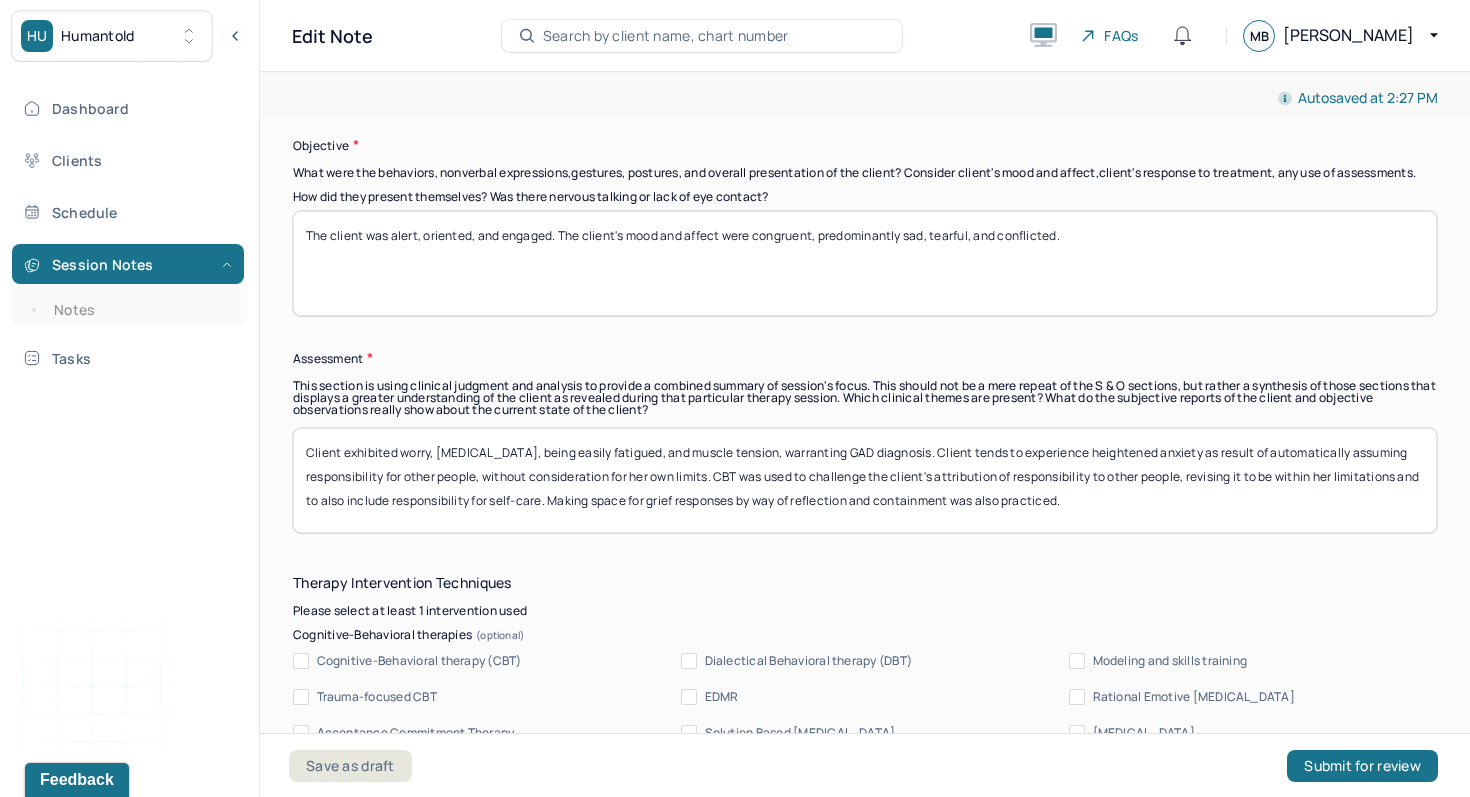 drag, startPoint x: 1104, startPoint y: 510, endPoint x: 576, endPoint y: 514, distance: 528.01514 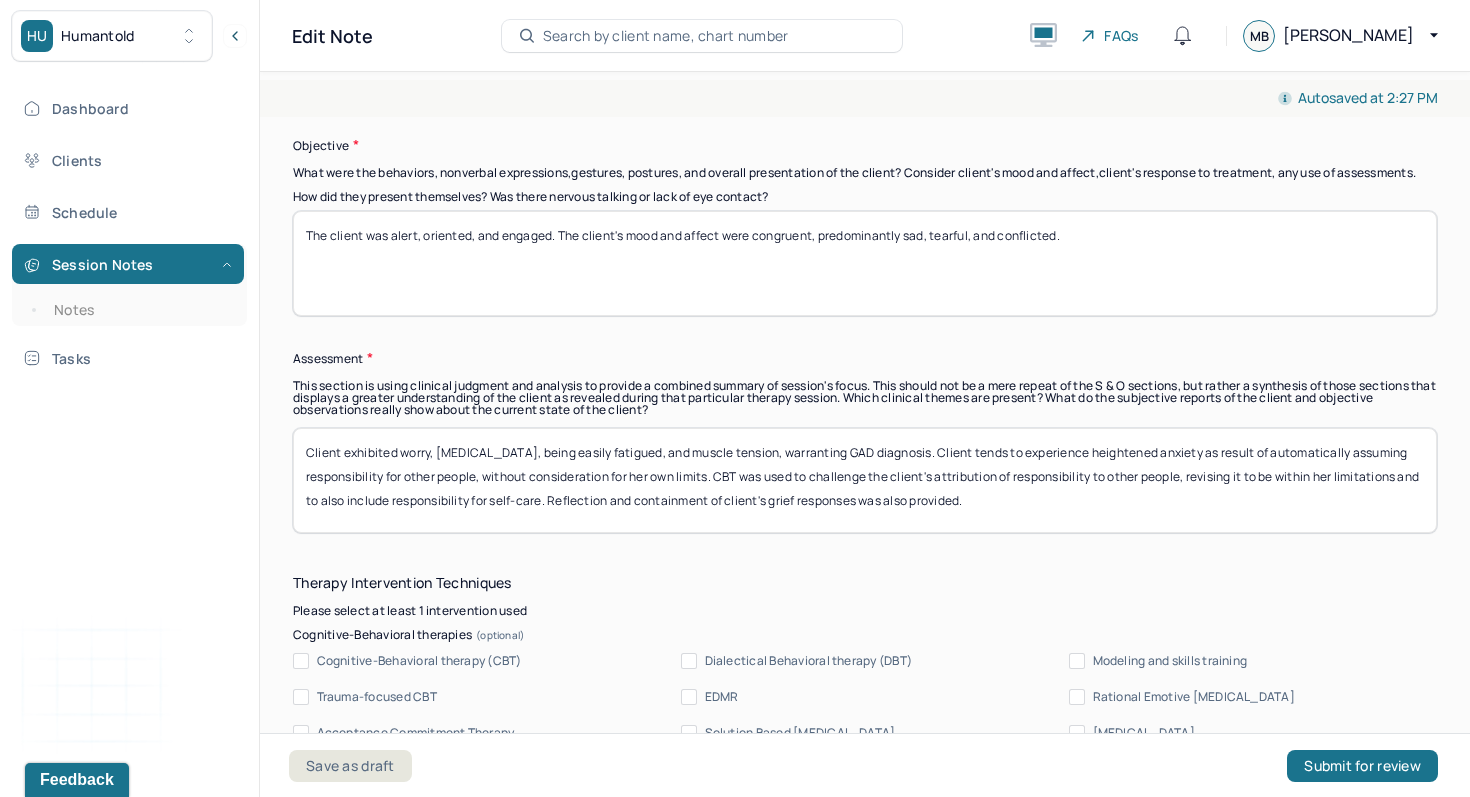 click on "Client exhibited worry, [MEDICAL_DATA], being easily fatigued, and muscle tension, warranting GAD diagnosis. Client tends to experience heightened anxiety as result of automatically assuming responsibility for other people, without consideration for her own limits. CBT was used to challenge the client's attribution of responsibility to other people, revising it to be within her limitations and to also include responsibility for self-care. Reflection and containment of client's grief responses was also provided." at bounding box center [865, 480] 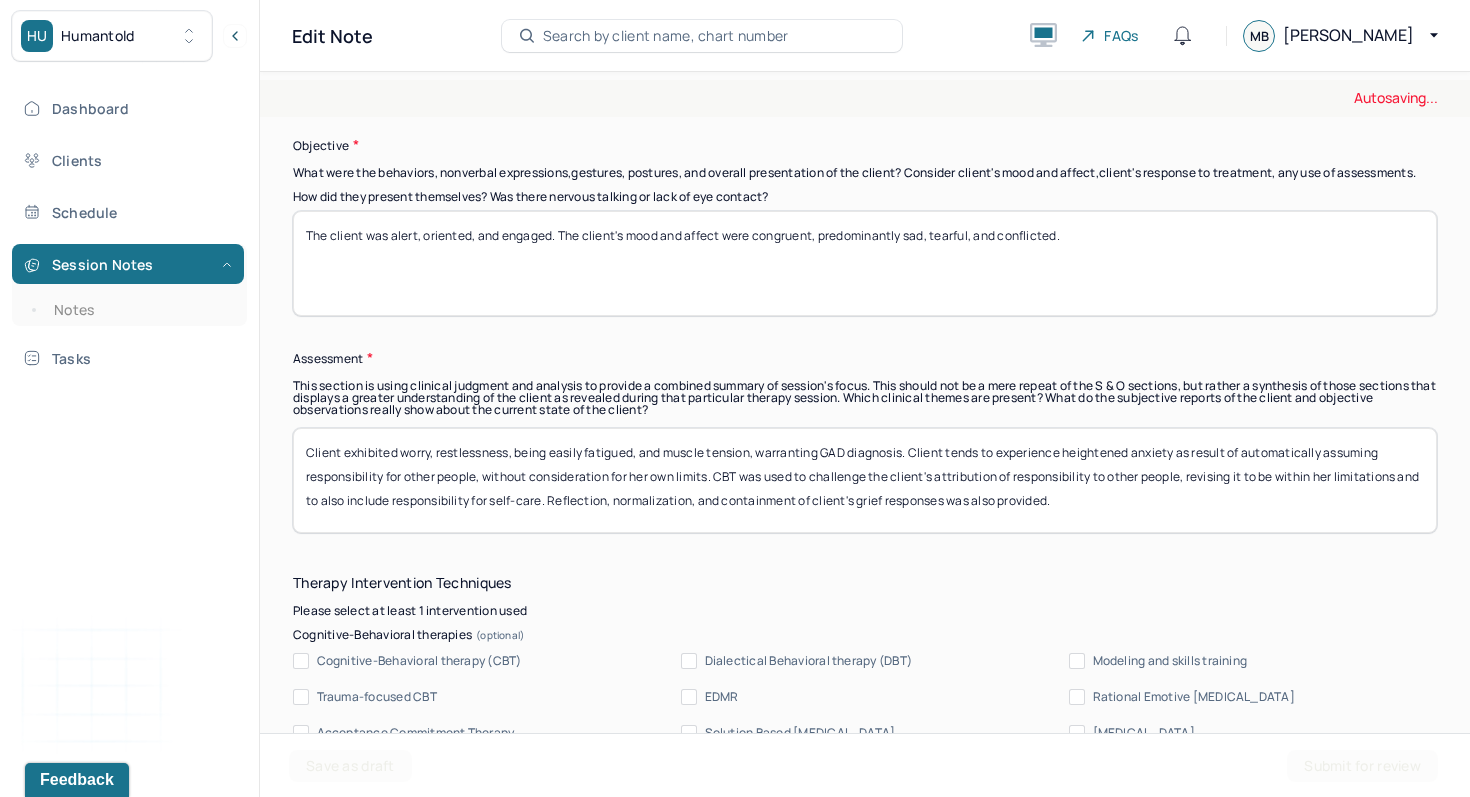 type on "Client exhibited worry, restlessness, being easily fatigued, and muscle tension, warranting GAD diagnosis. Client tends to experience heightened anxiety as result of automatically assuming responsibility for other people, without consideration for her own limits. CBT was used to challenge the client's attribution of responsibility to other people, revising it to be within her limitations and to also include responsibility for self-care. Reflection, normalization, and containment of client's grief responses was also provided." 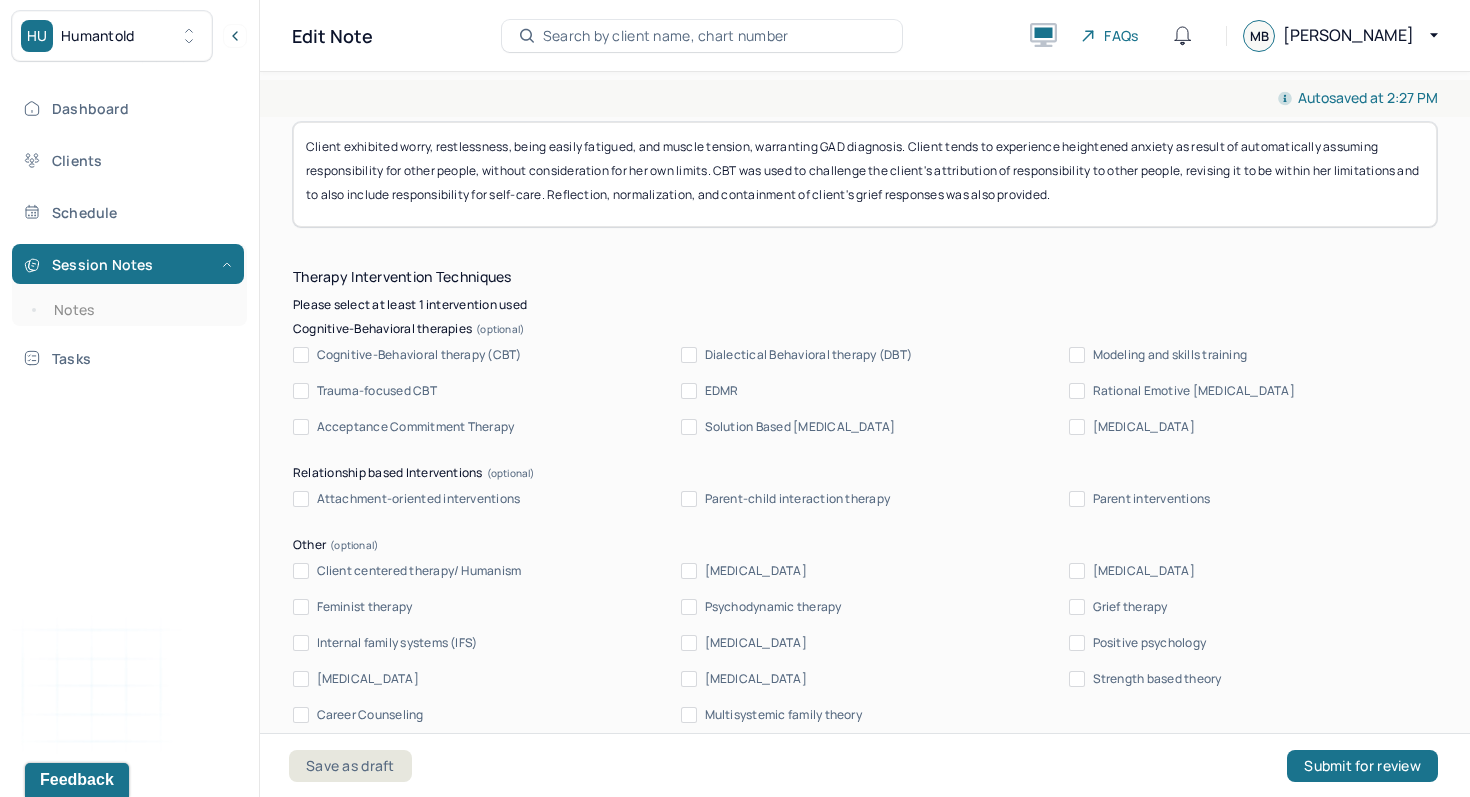 scroll, scrollTop: 1953, scrollLeft: 0, axis: vertical 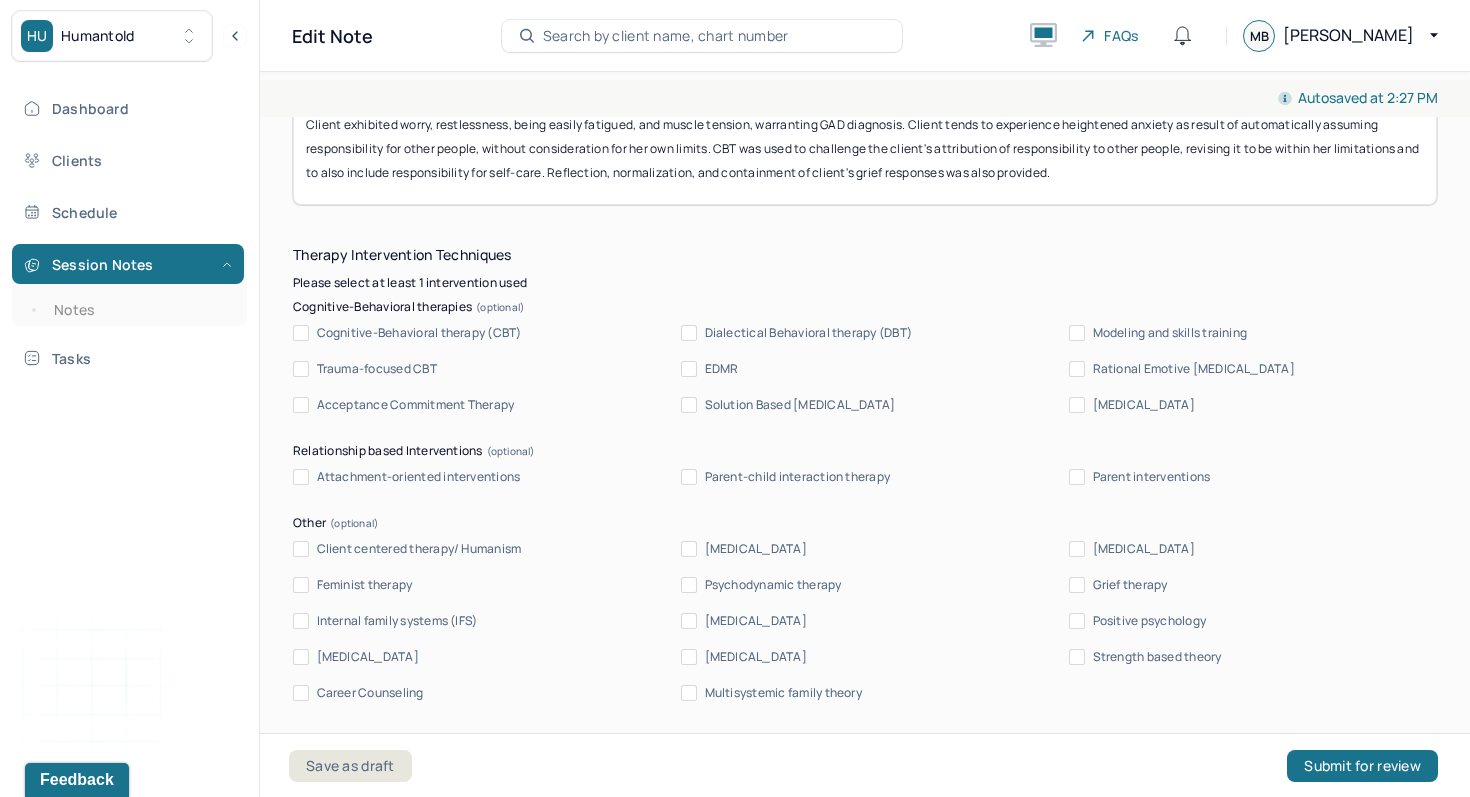 click on "Grief therapy" at bounding box center [1077, 585] 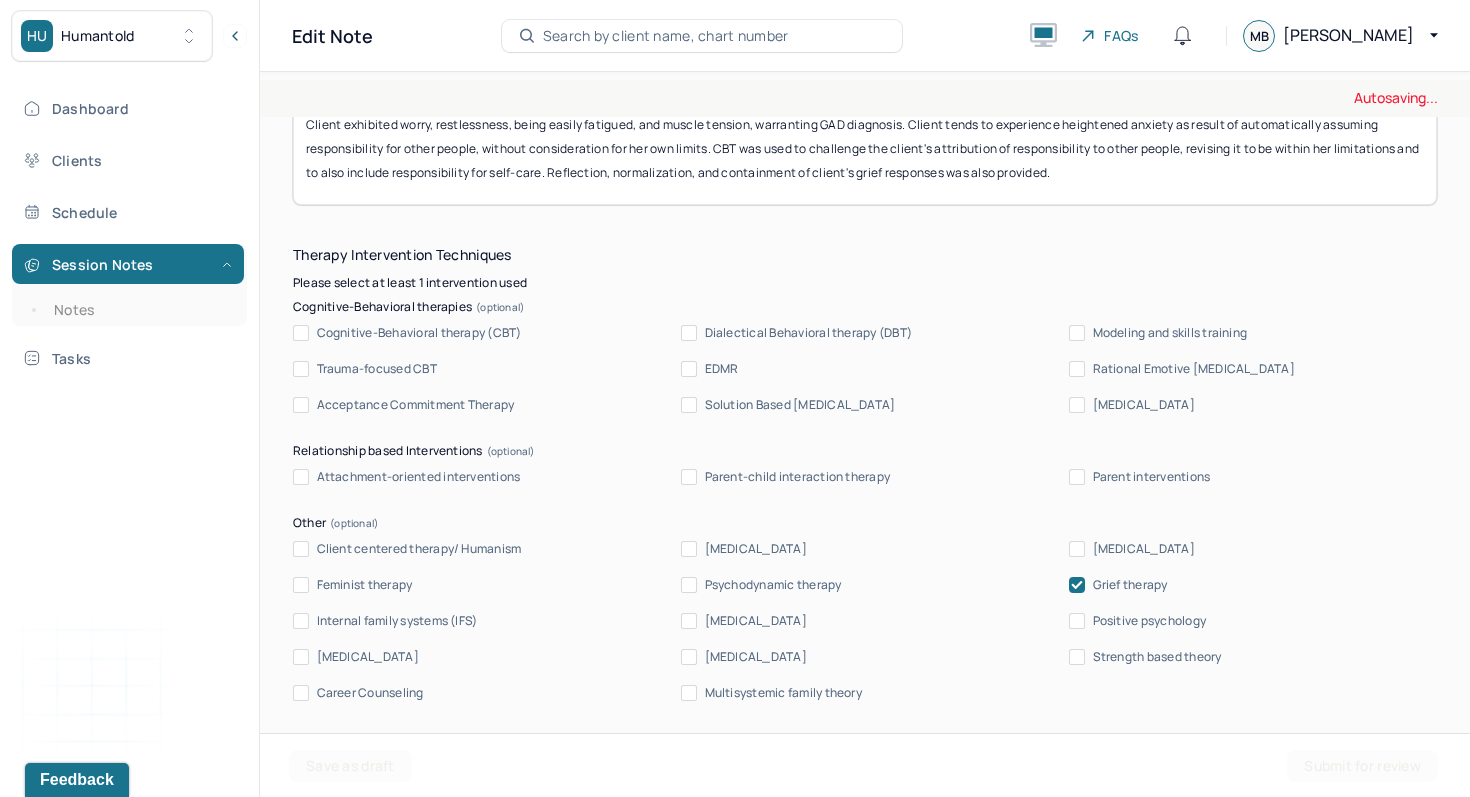 click on "Client centered therapy/ Humanism" at bounding box center (419, 549) 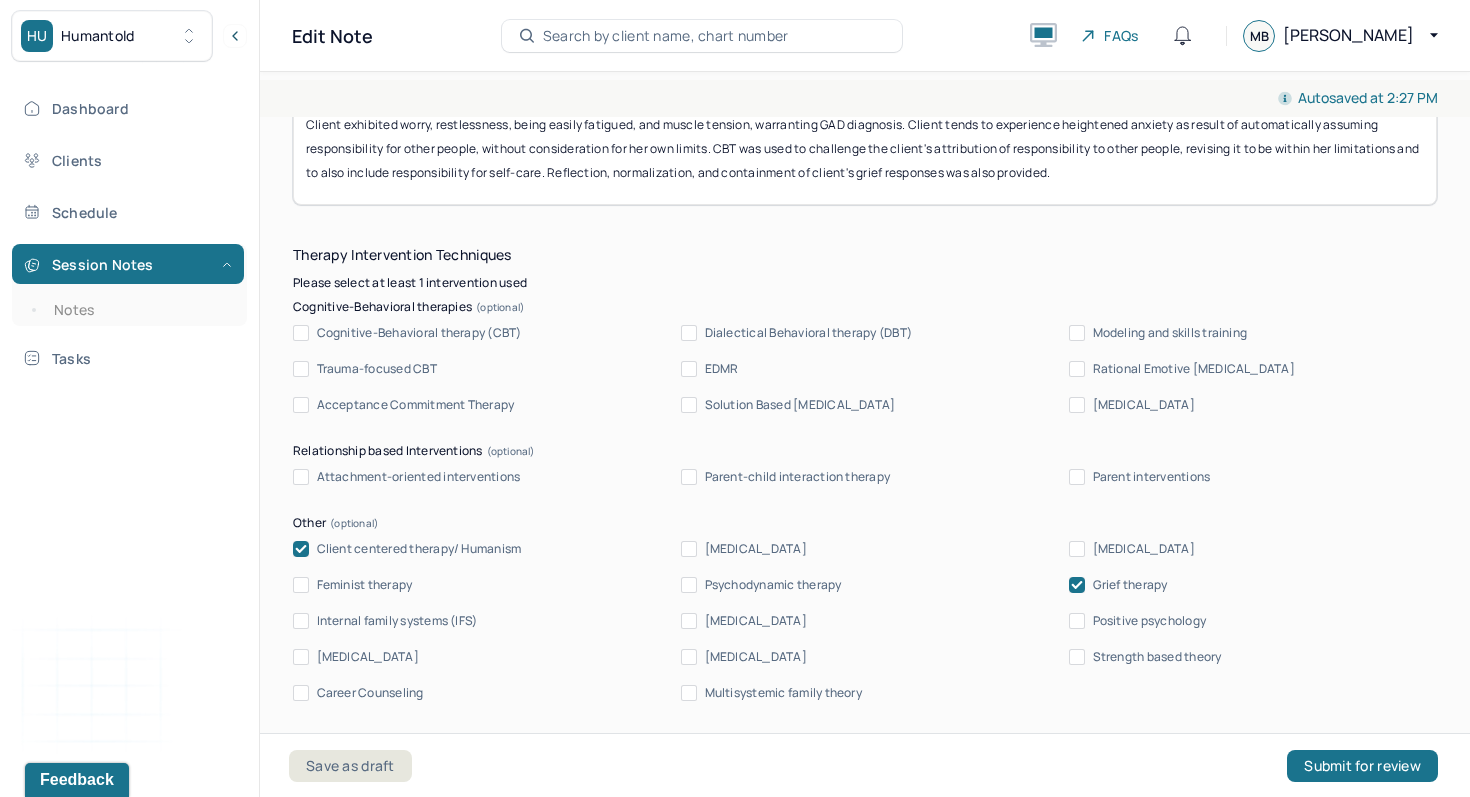 click on "Cognitive-Behavioral therapy (CBT)" at bounding box center (419, 333) 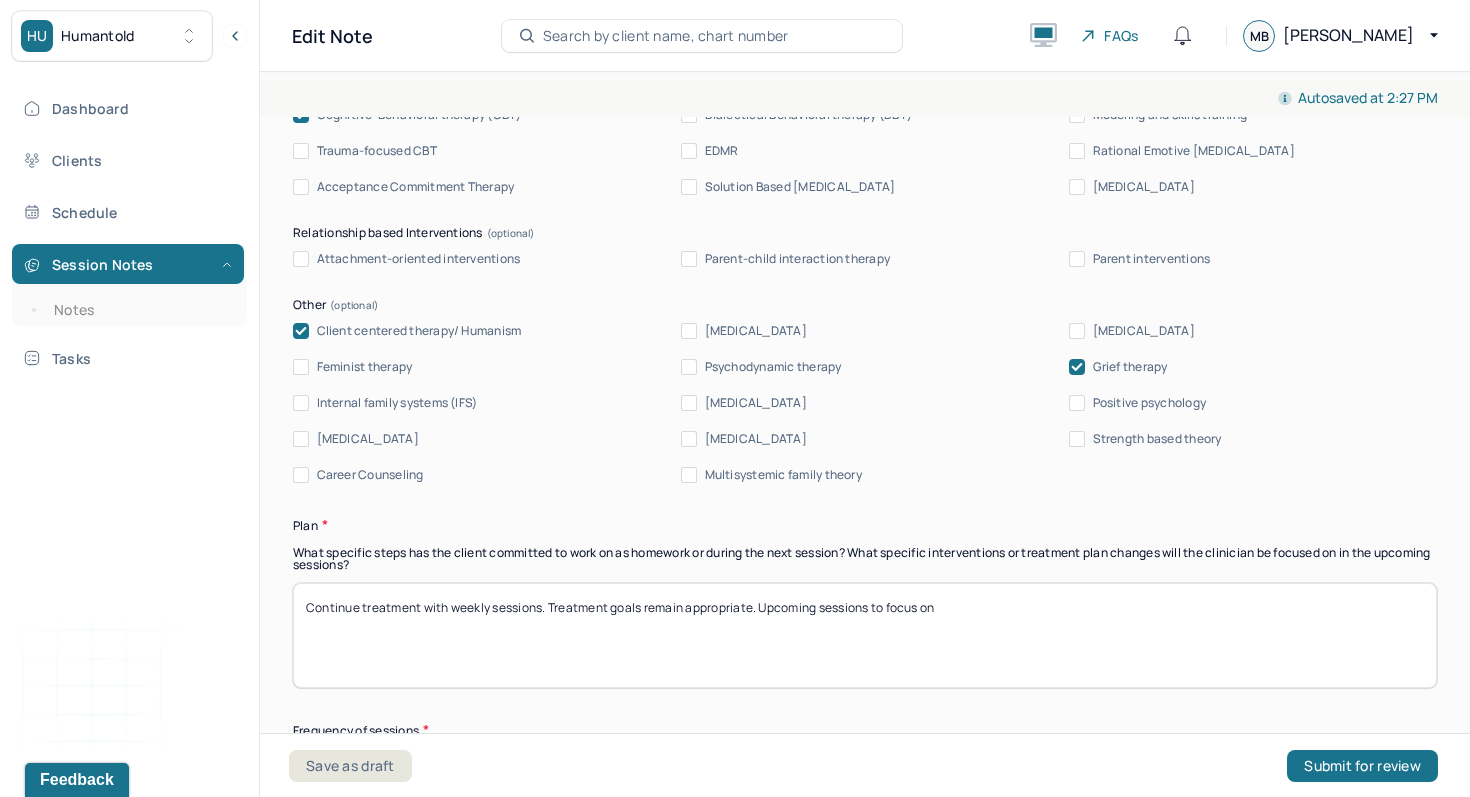scroll, scrollTop: 2209, scrollLeft: 0, axis: vertical 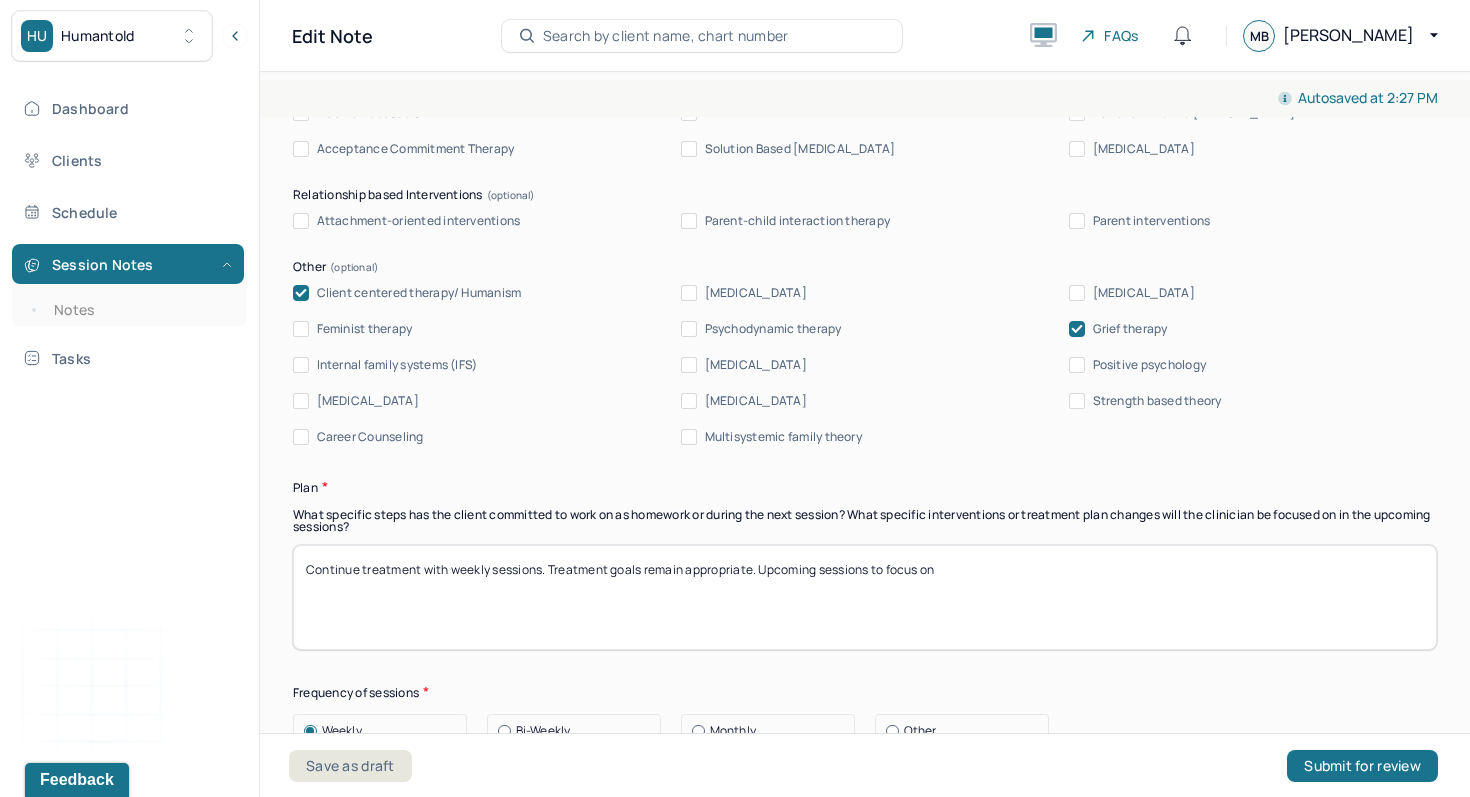 click on "Continue treatment with weekly sessions. Treatment goals remain appropriate. Upcoming sessions to focus on" at bounding box center (865, 597) 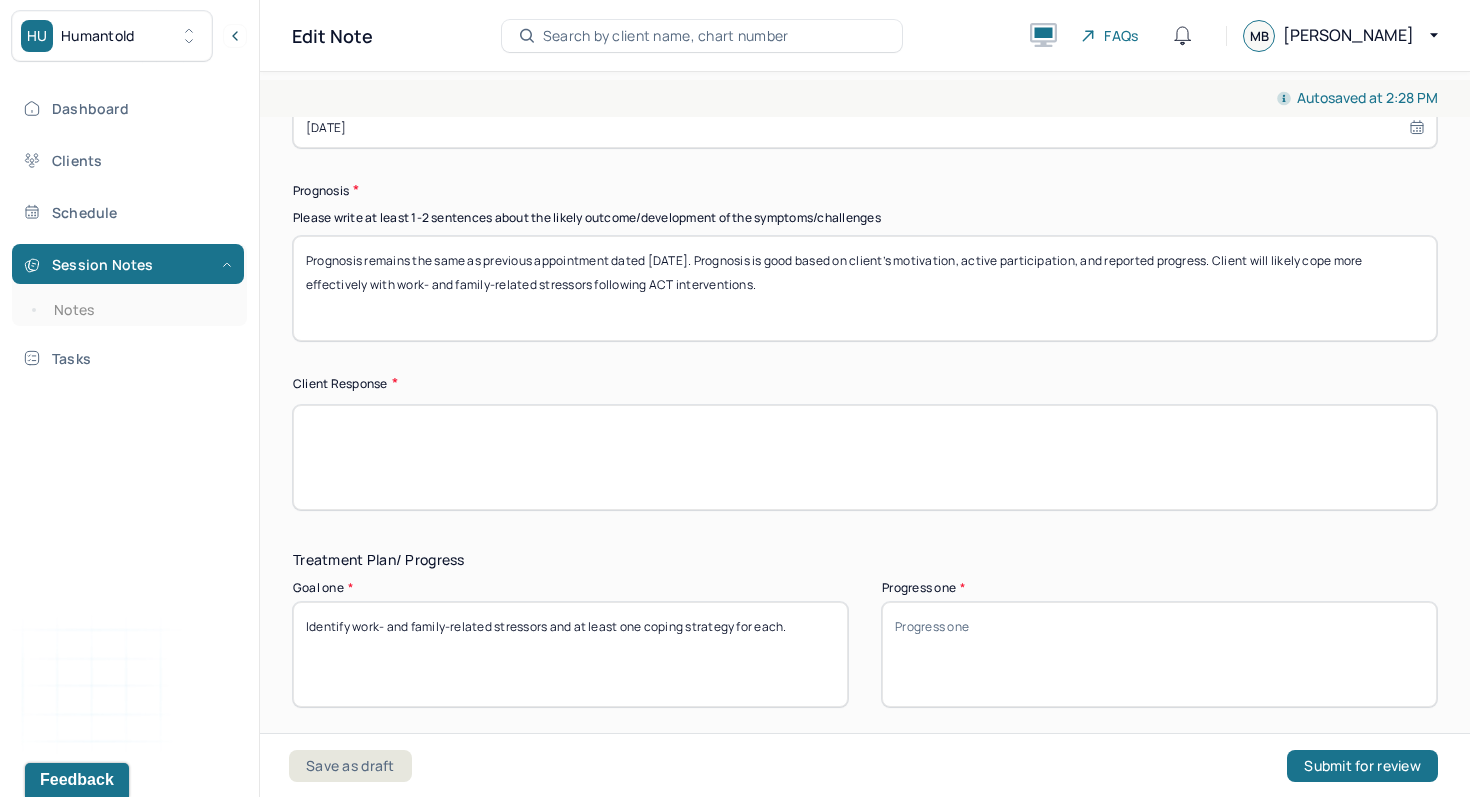 scroll, scrollTop: 2907, scrollLeft: 0, axis: vertical 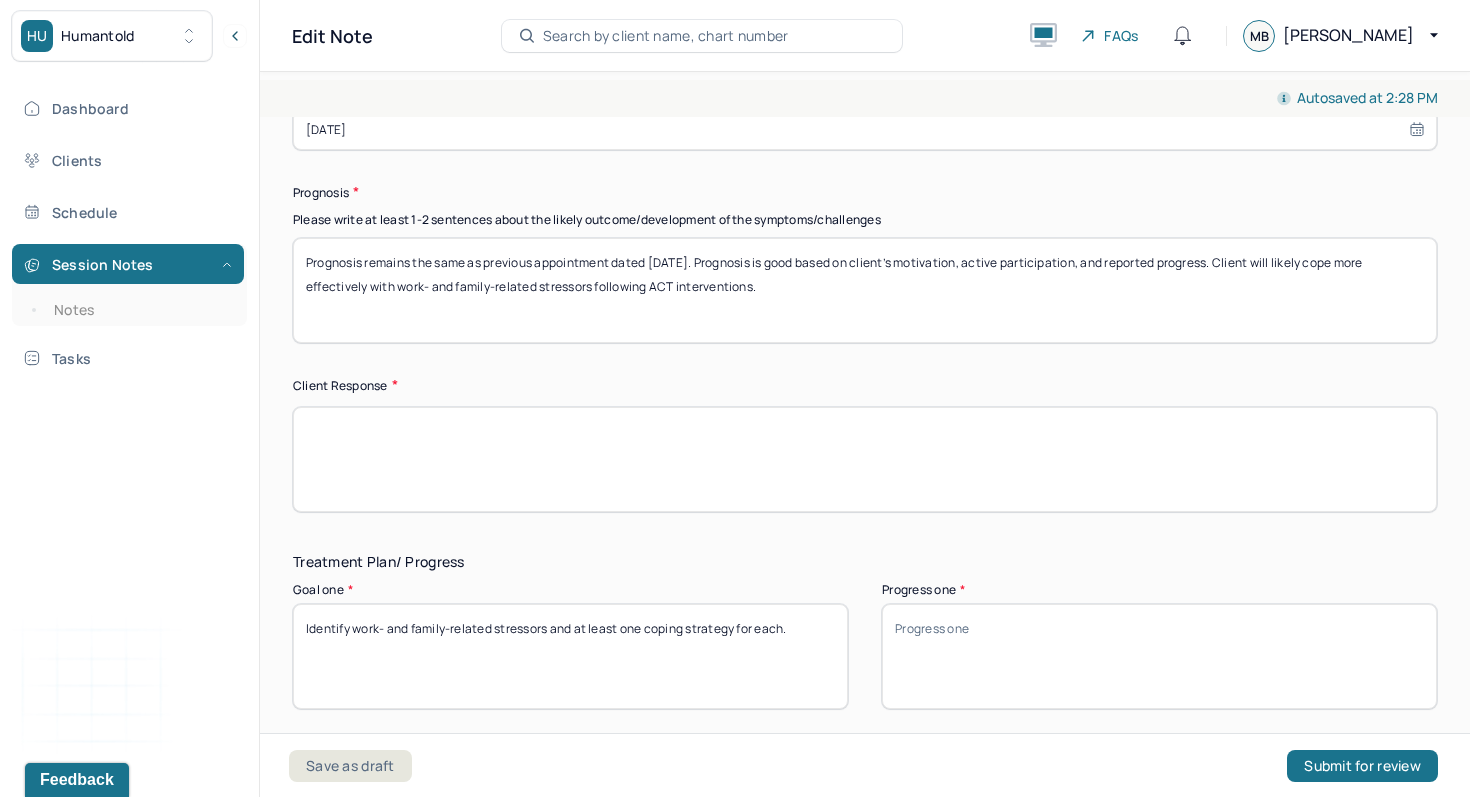 type on "Continue treatment with weekly sessions. Treatment goals remain appropriate. Upcoming sessions to focus on making space for grief and practicing self-care." 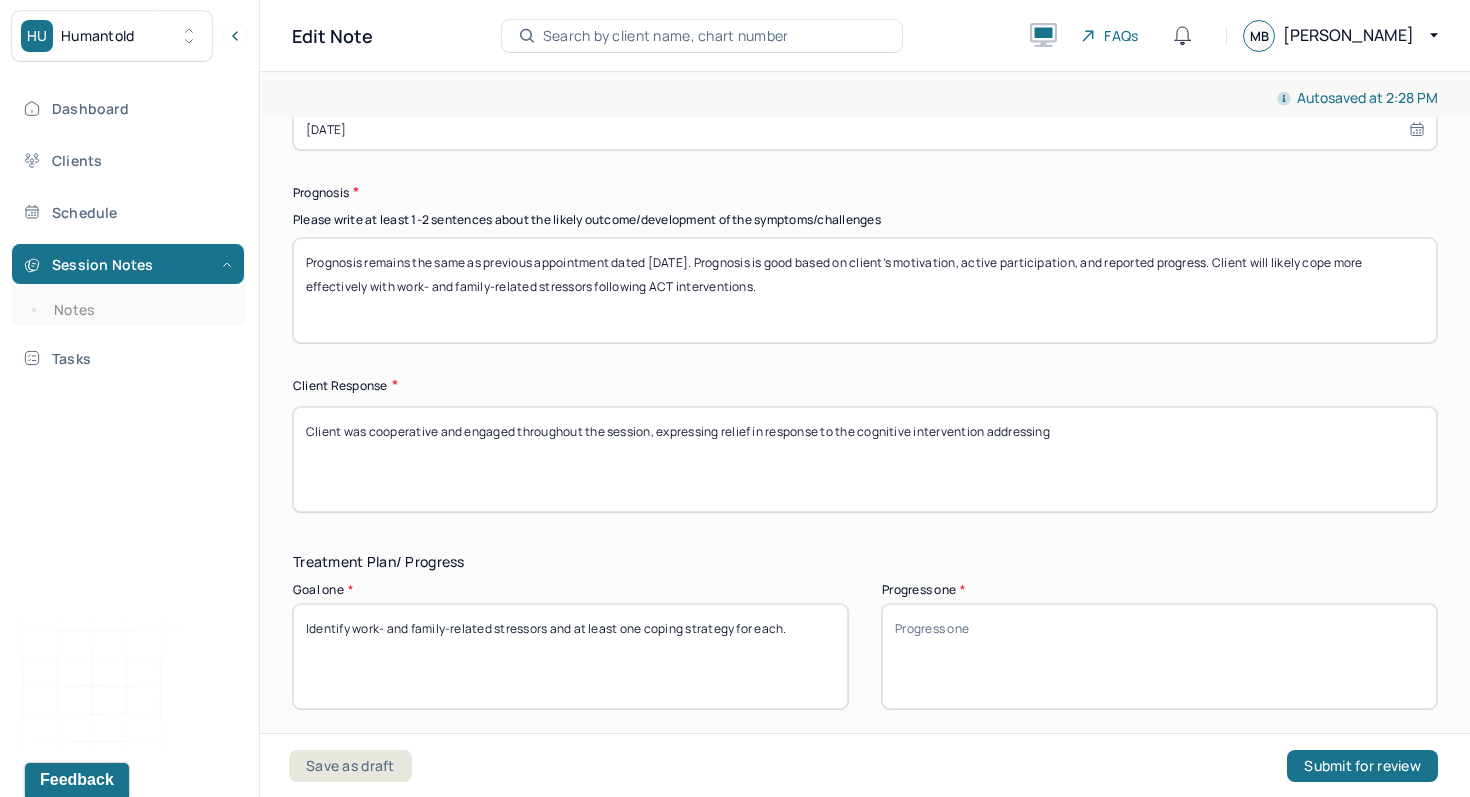 click on "Client was cooperative and engaged throughout the session, expressing relief in response to the cognitive intervention addressing" at bounding box center (865, 459) 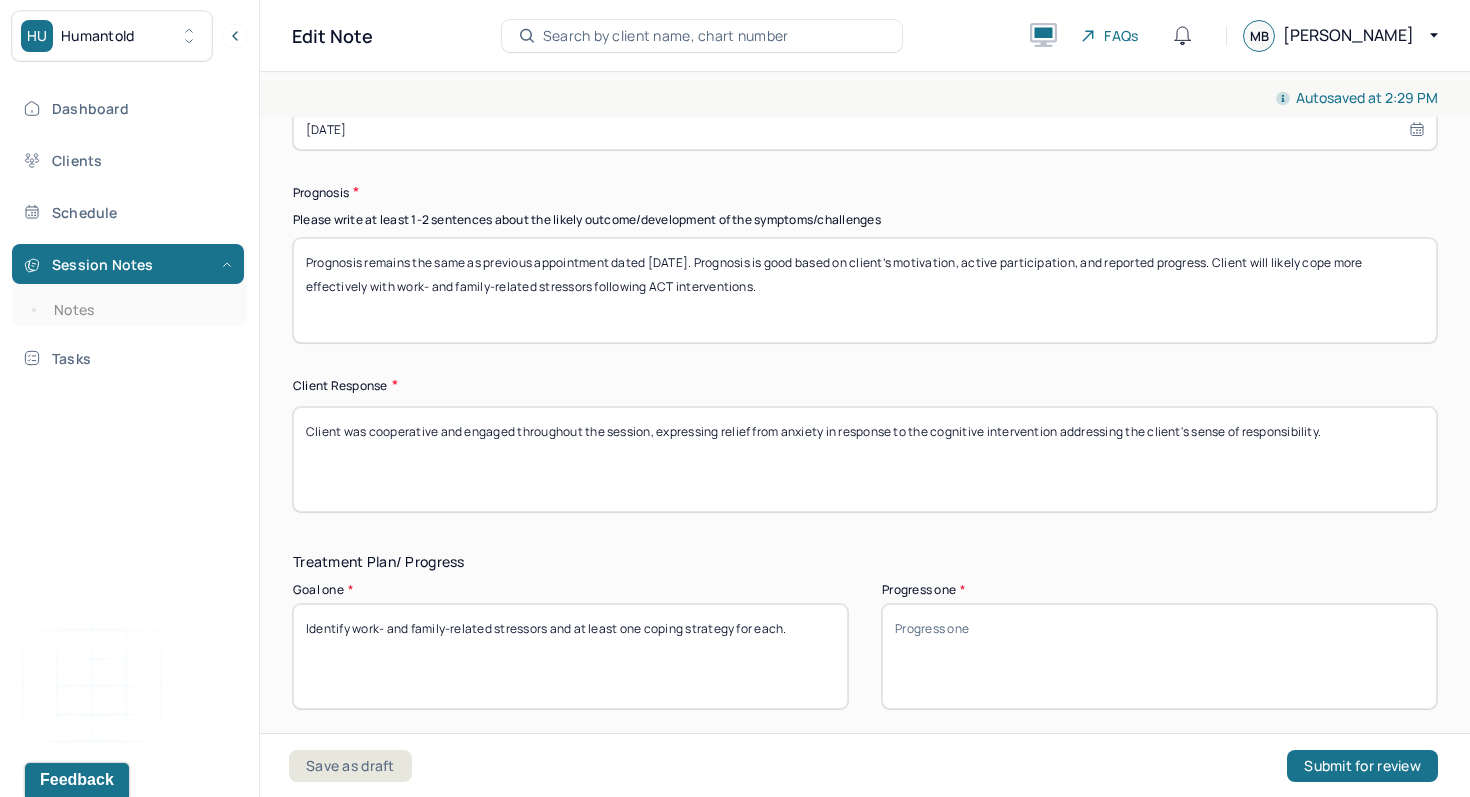 drag, startPoint x: 1201, startPoint y: 433, endPoint x: 1233, endPoint y: 448, distance: 35.341194 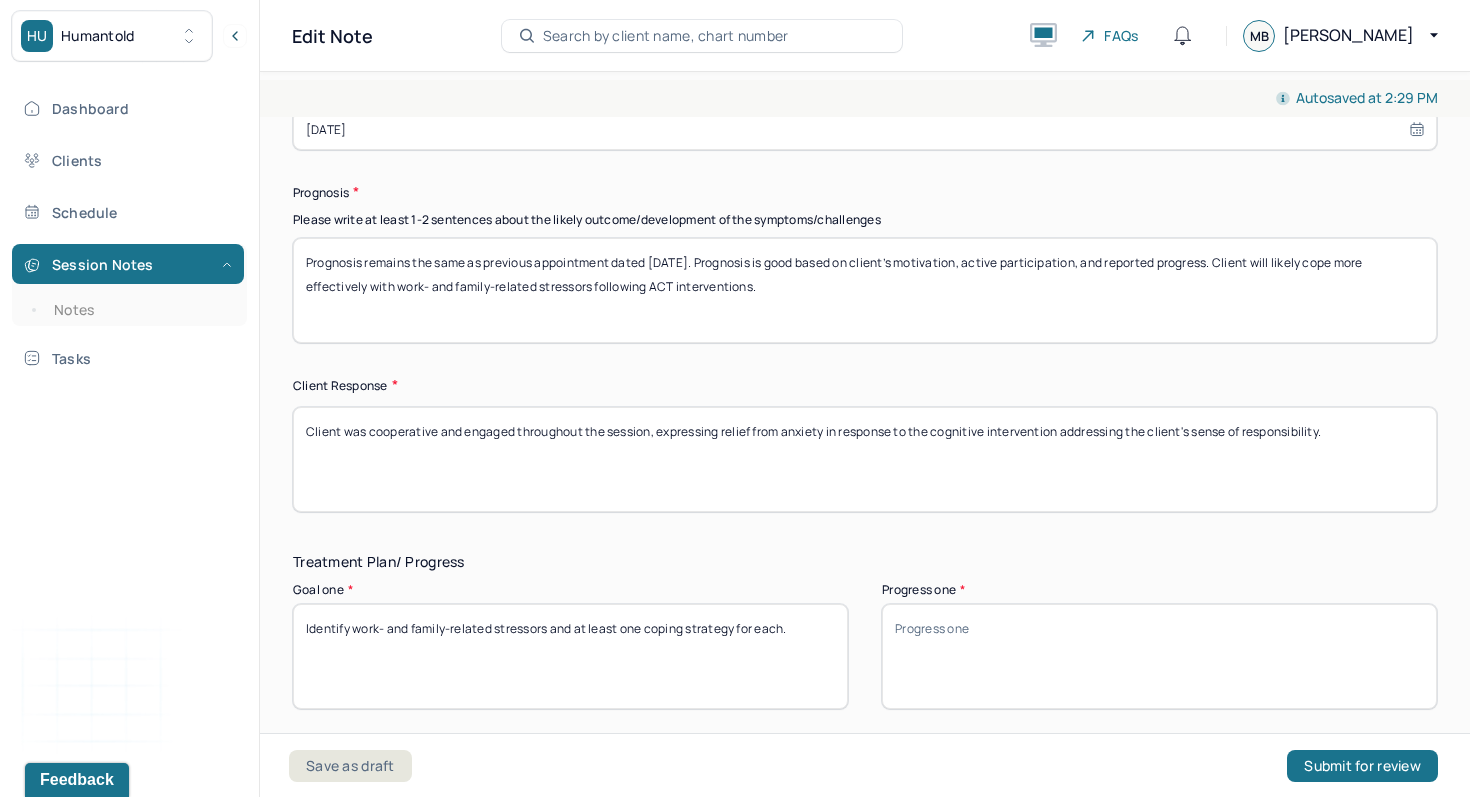 click on "Client was cooperative and engaged throughout the session, expressing relief from anxiety in response to the cognitive intervention addressing the client's sense of responsibility." at bounding box center (865, 459) 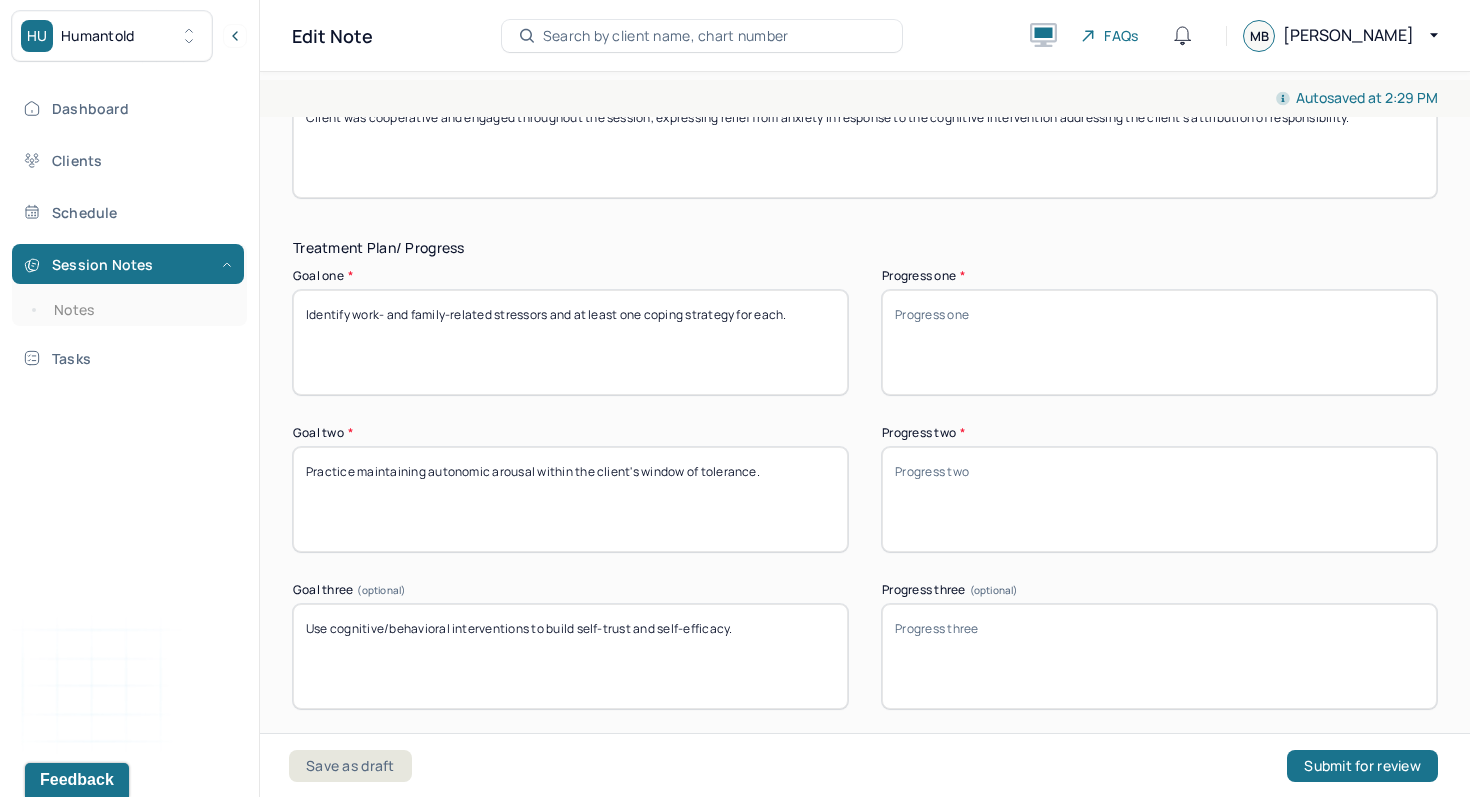 scroll, scrollTop: 3302, scrollLeft: 0, axis: vertical 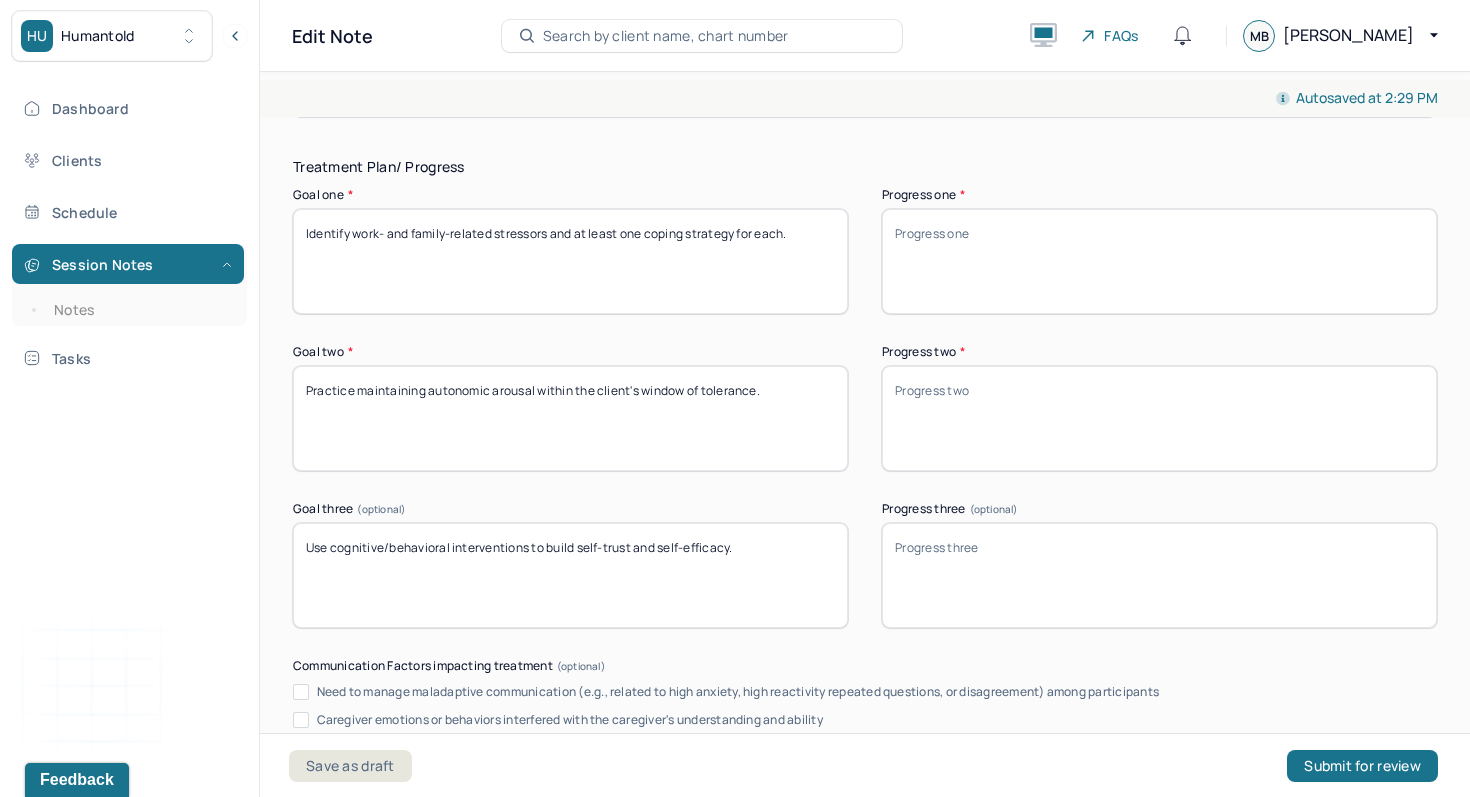 type on "Client was cooperative and engaged throughout the session, expressing relief from anxiety in response to the cognitive intervention addressing the client's attribution of responsibility." 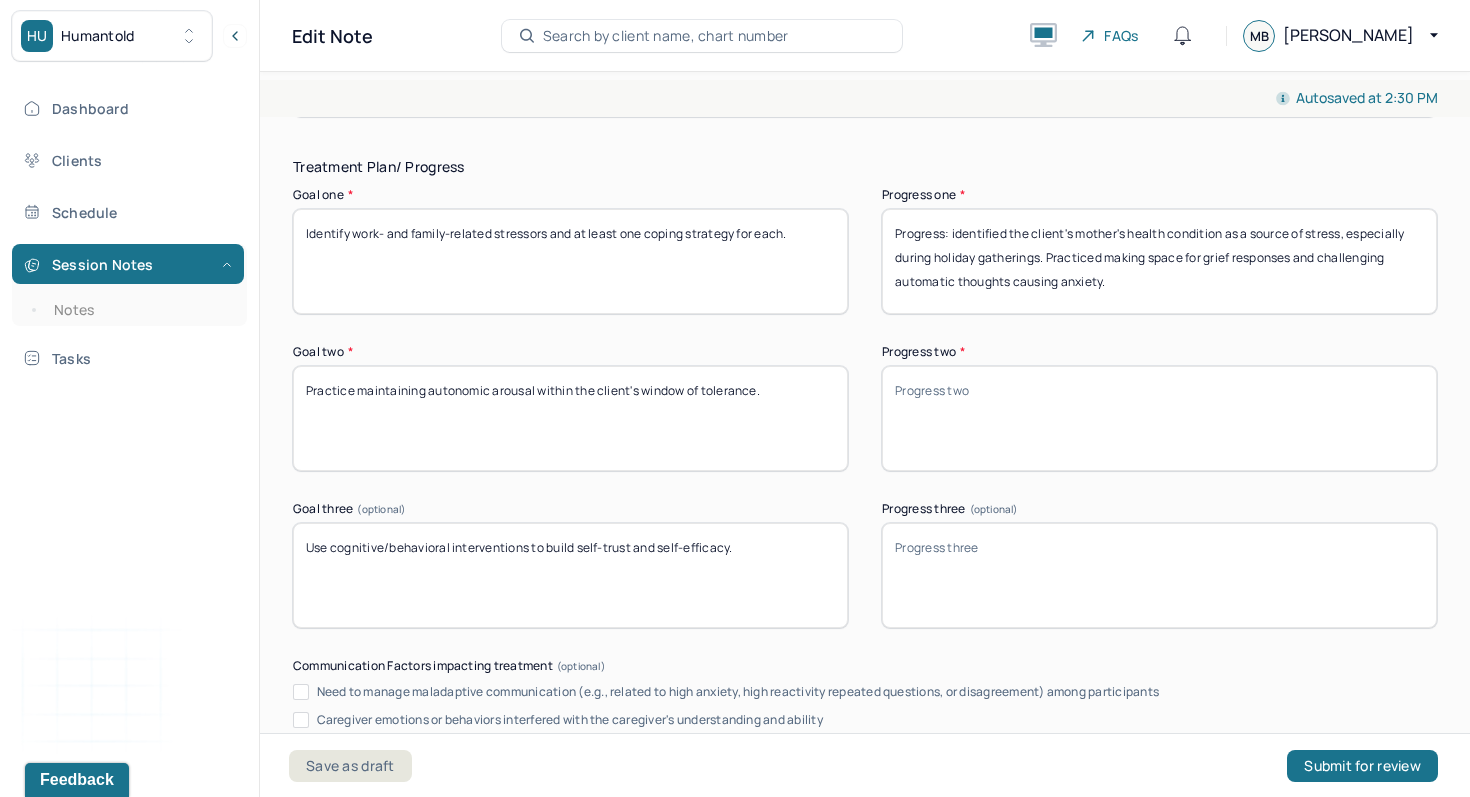 type on "Progress: identified the client's mother's health condition as a source of stress, especially during holiday gatherings. Practiced making space for grief responses and challenging automatic thoughts causing anxiety." 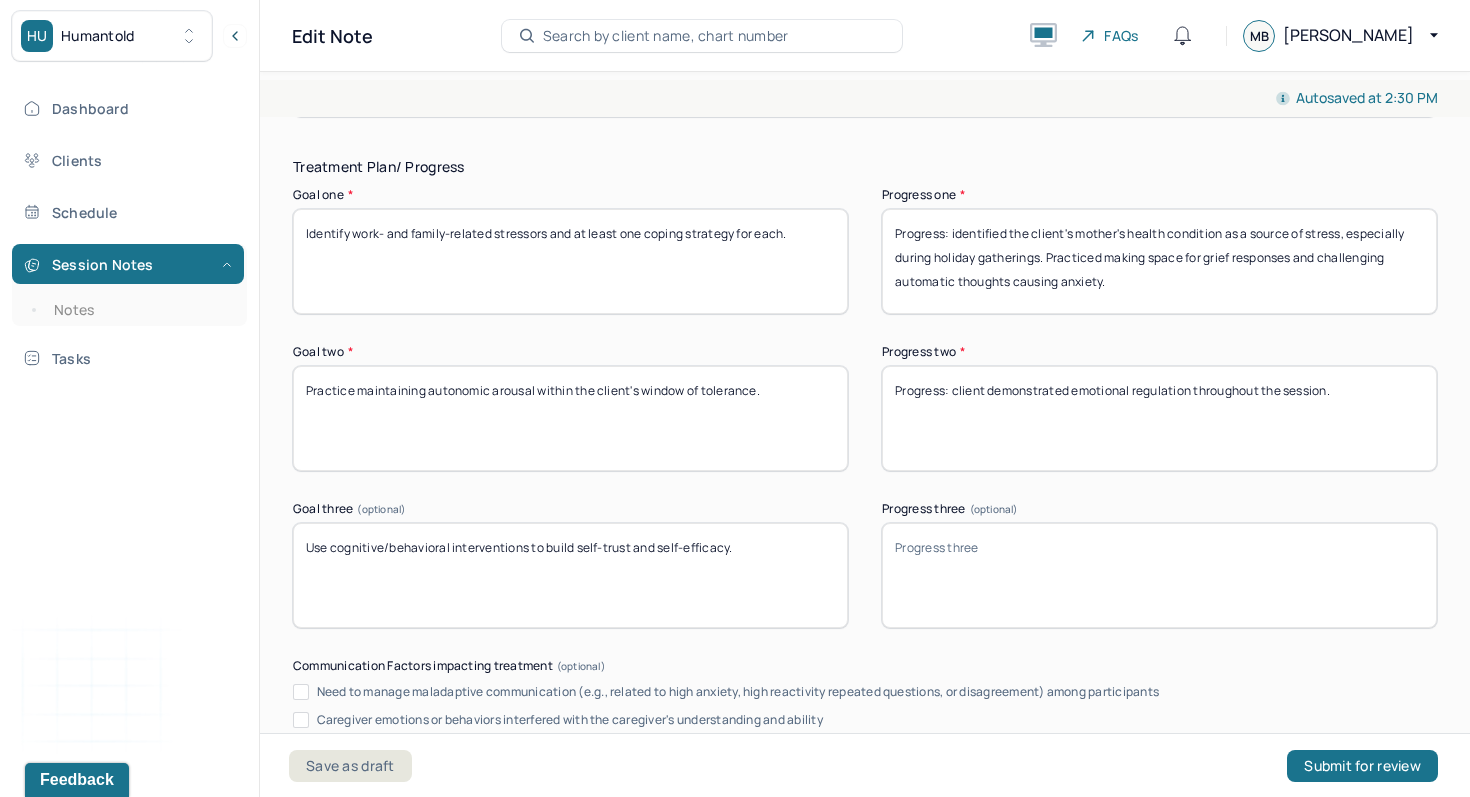 type on "Progress: client demonstrated emotional regulation throughout the session." 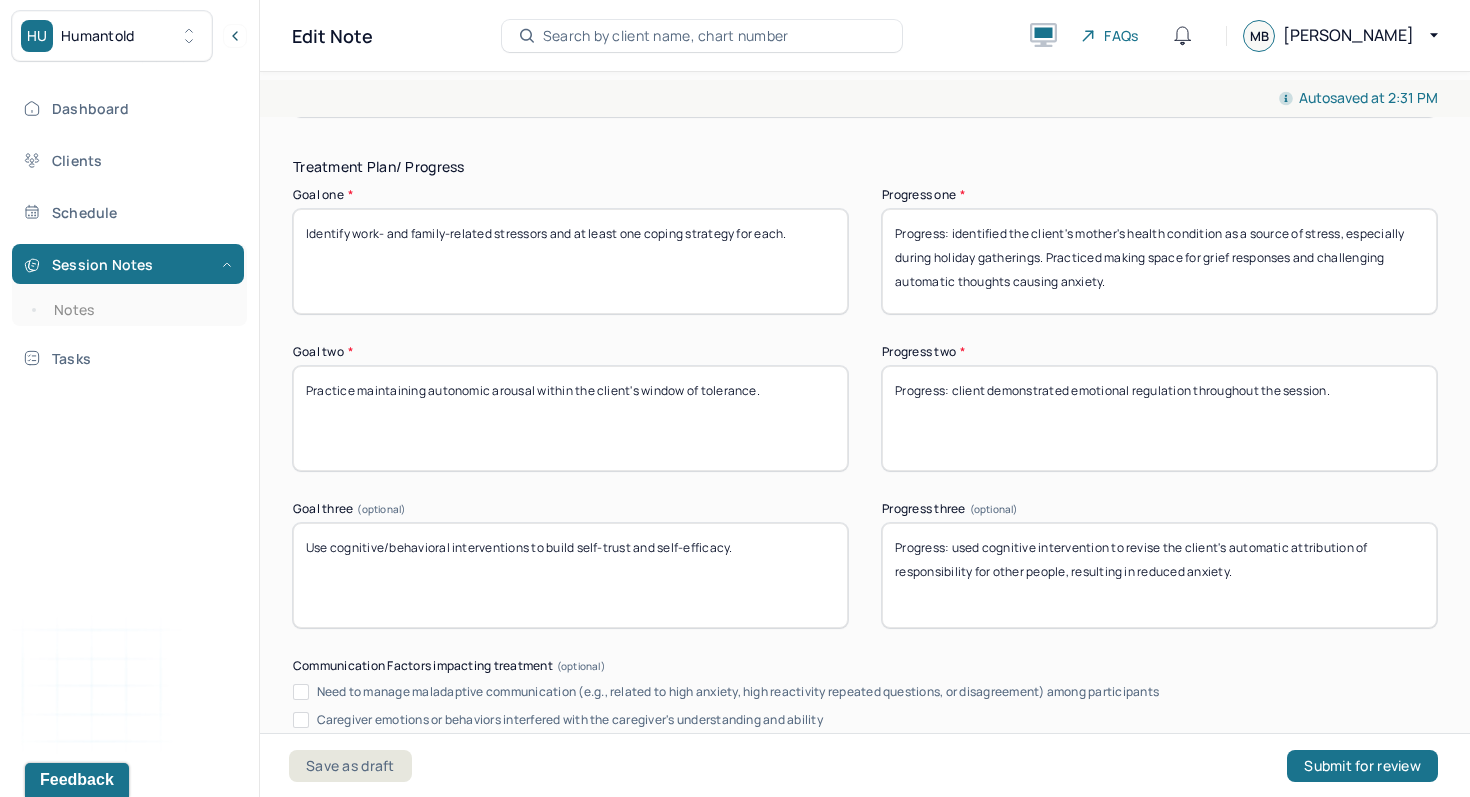 click on "Progress: used cognitive intervention to revise the client's automatic attribution of responsibility for other people, resulting in reduced anxiety." at bounding box center (1159, 575) 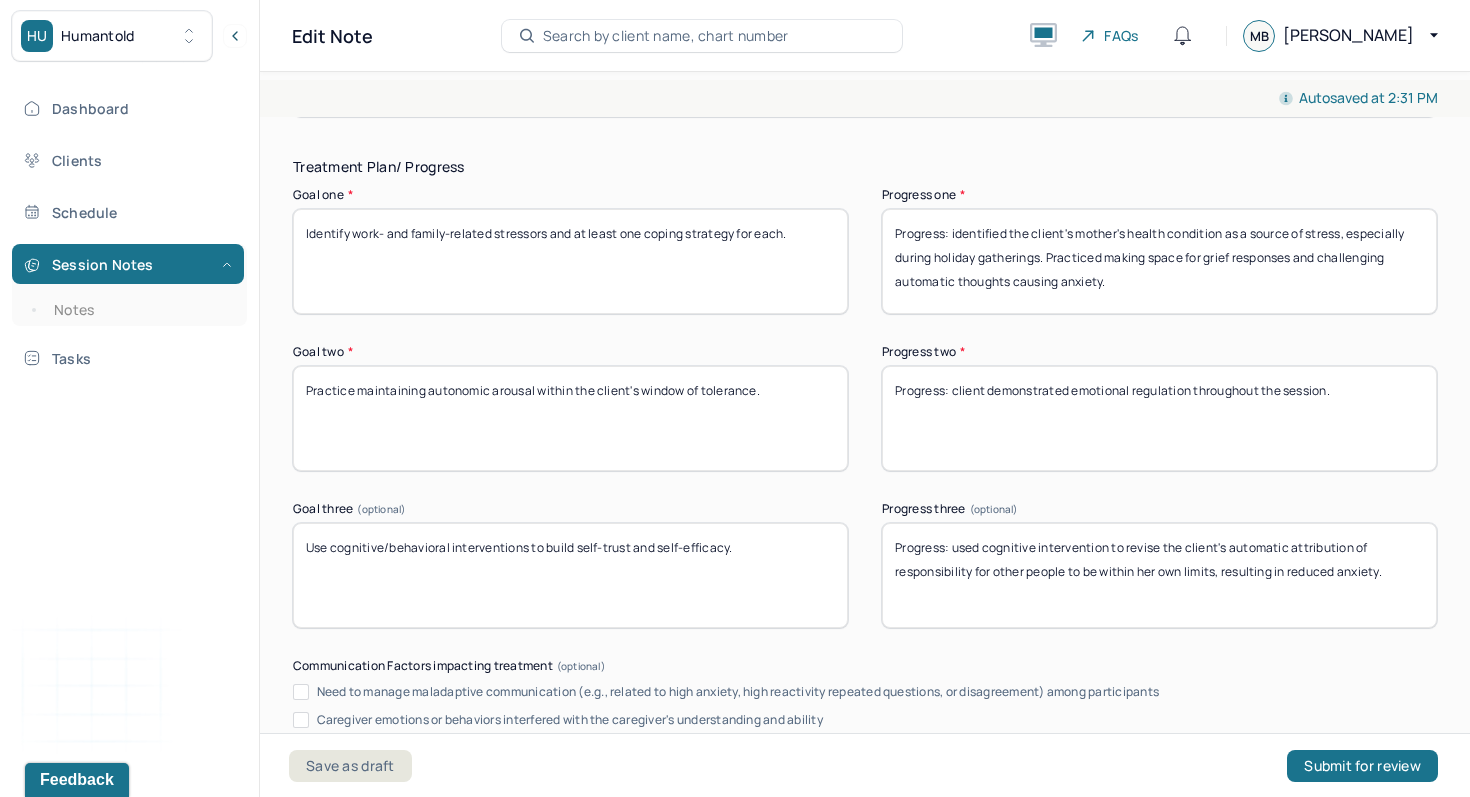 type on "Progress: used cognitive intervention to revise the client's automatic attribution of responsibility for other people to be within her own limits, resulting in reduced anxiety." 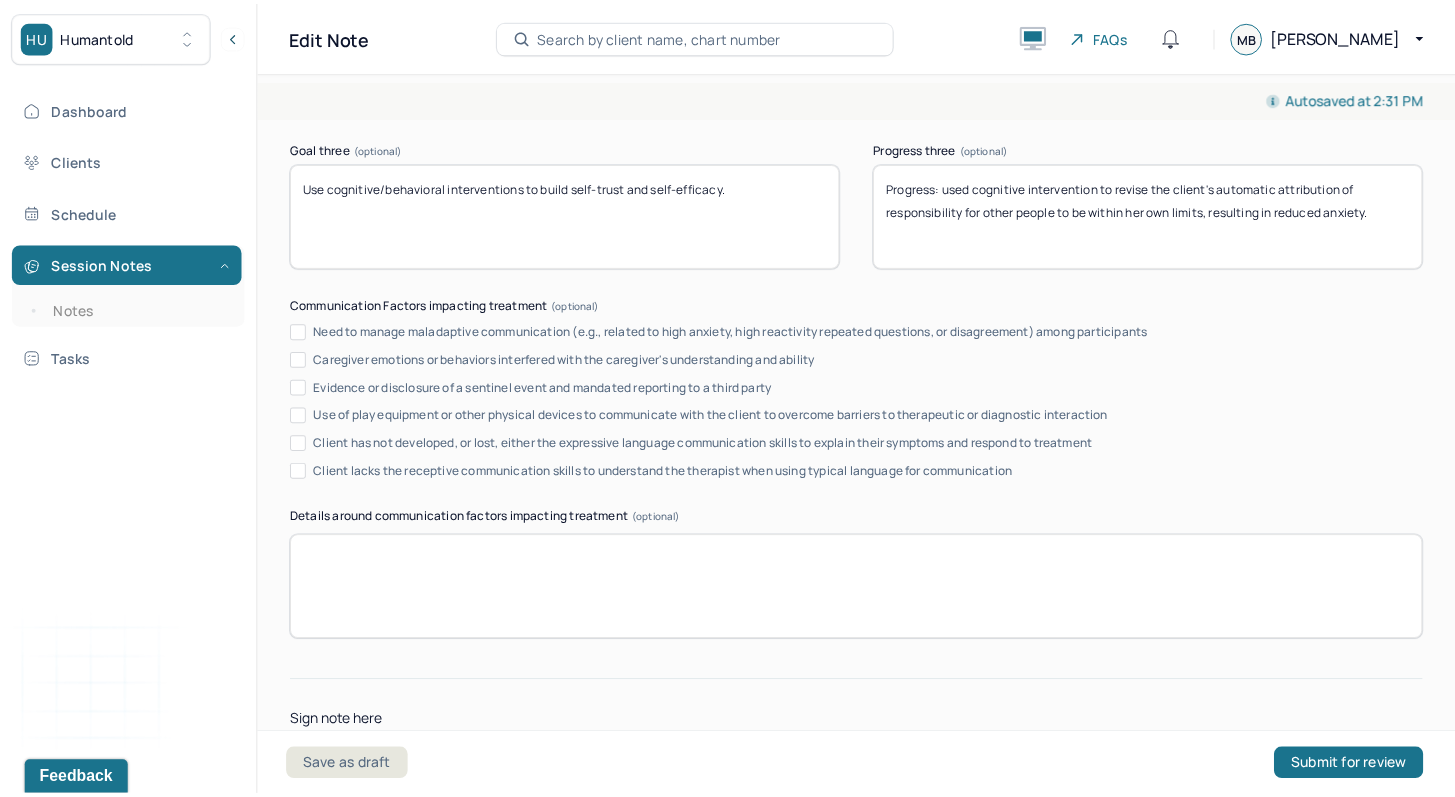 scroll, scrollTop: 3862, scrollLeft: 0, axis: vertical 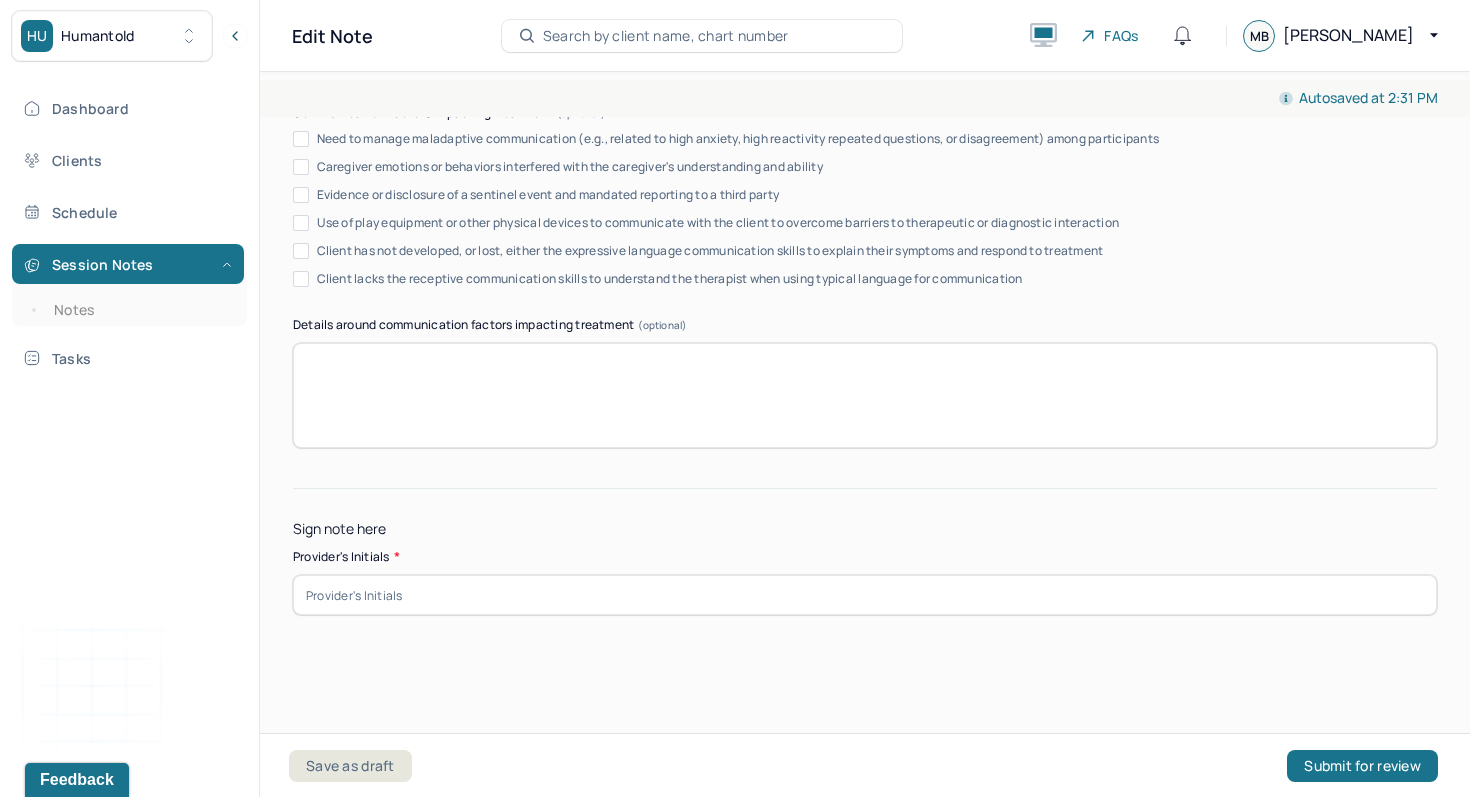 click at bounding box center (865, 595) 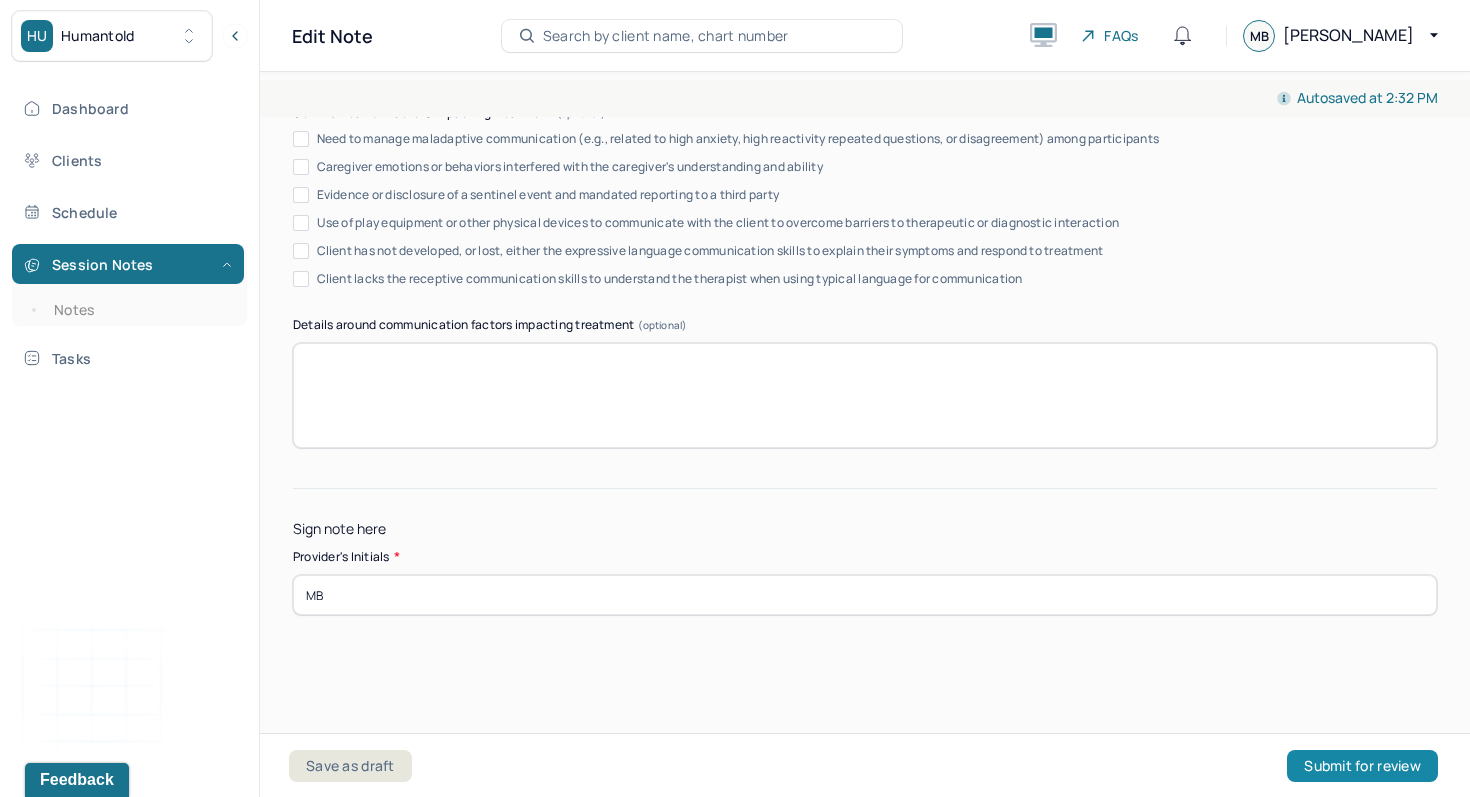 type on "MB" 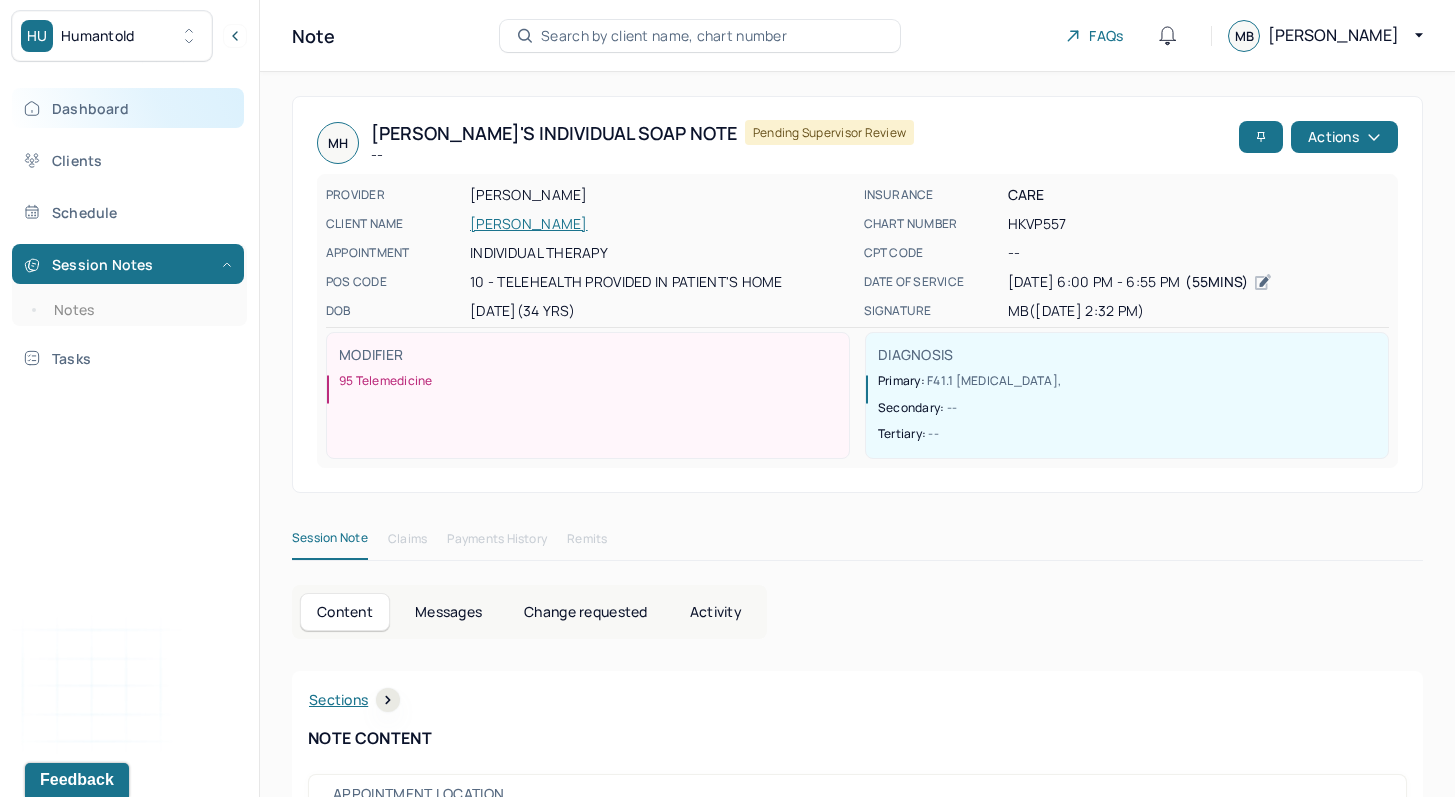 click on "Dashboard" at bounding box center [128, 108] 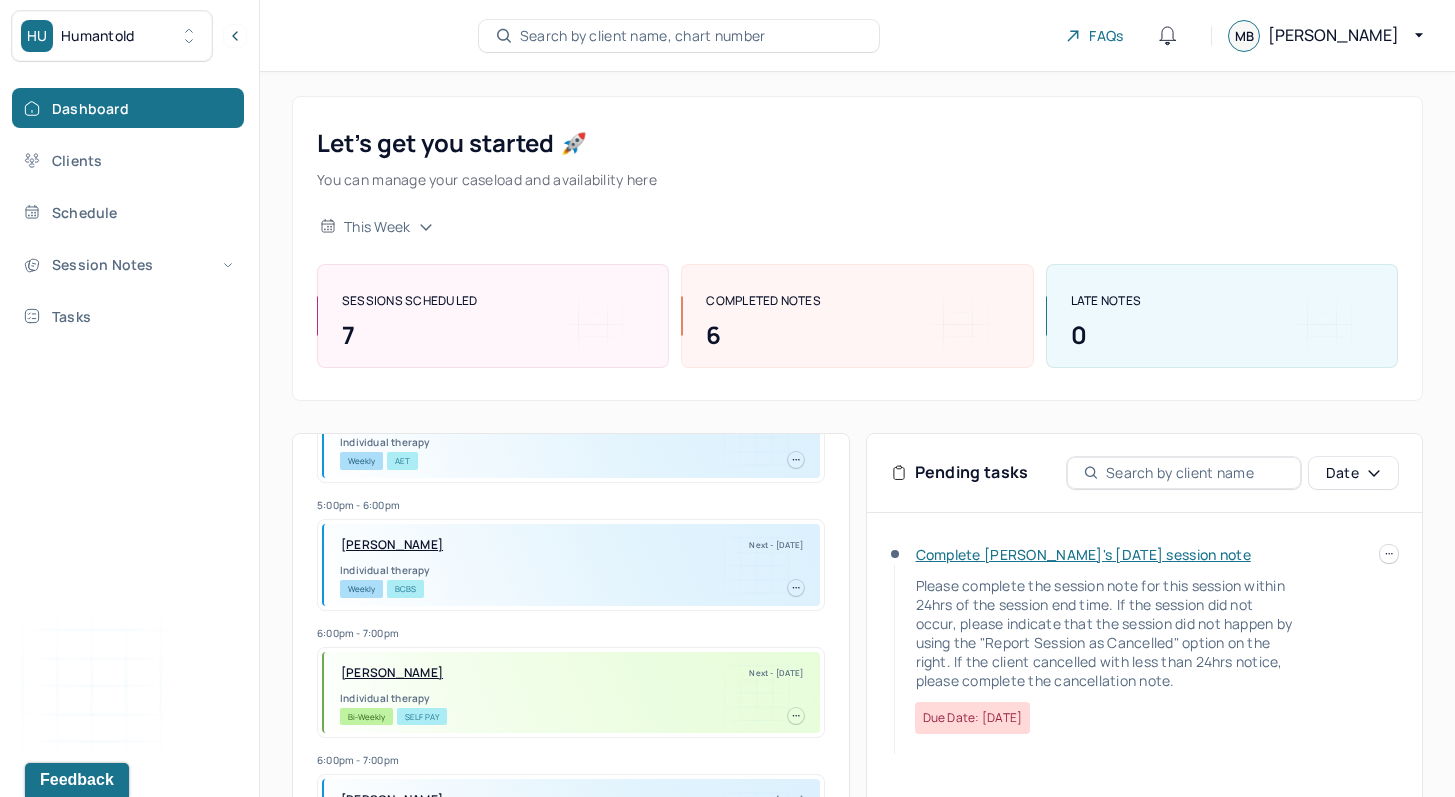 scroll, scrollTop: 438, scrollLeft: 0, axis: vertical 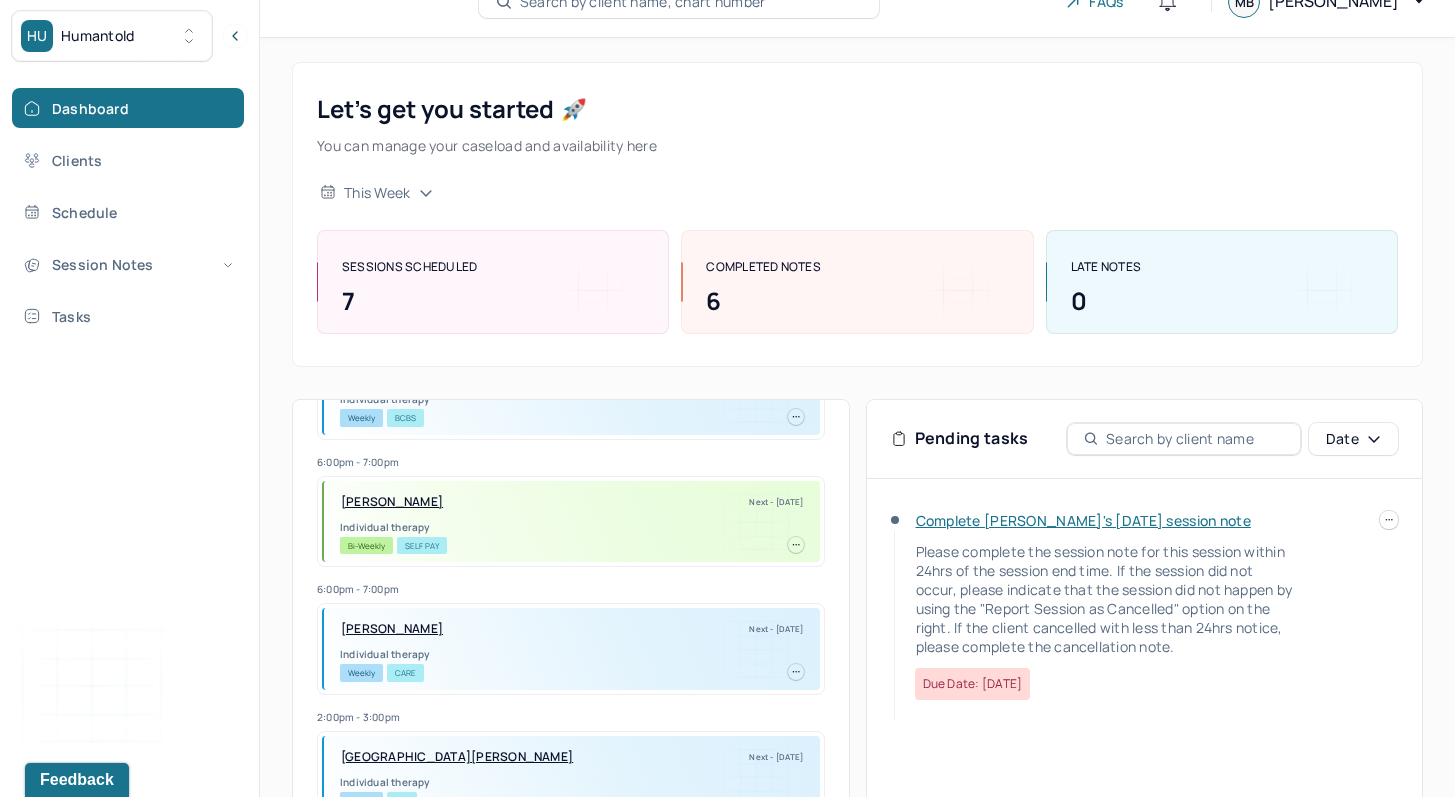 click at bounding box center (1389, 520) 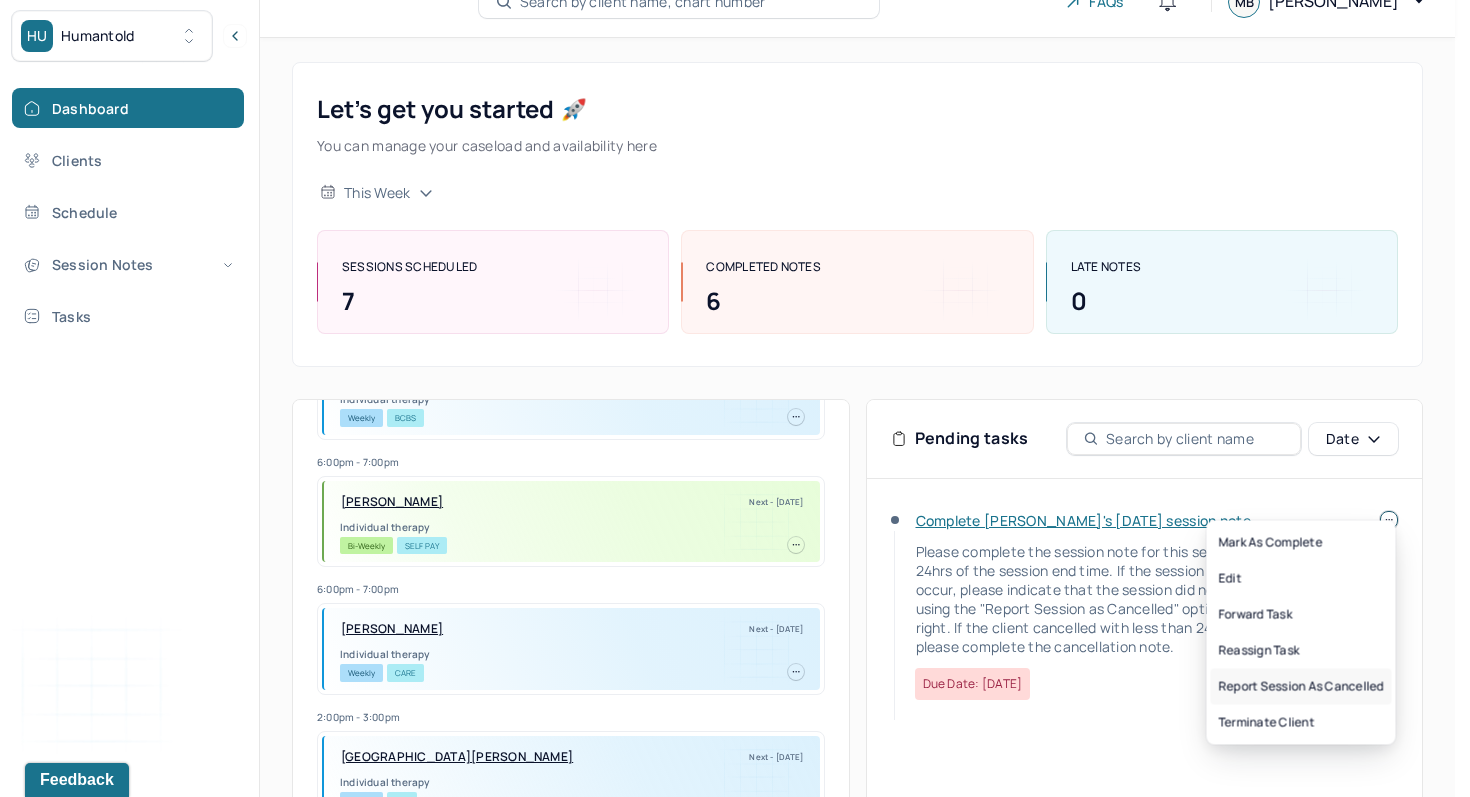 click on "Report session as cancelled" at bounding box center [1301, 687] 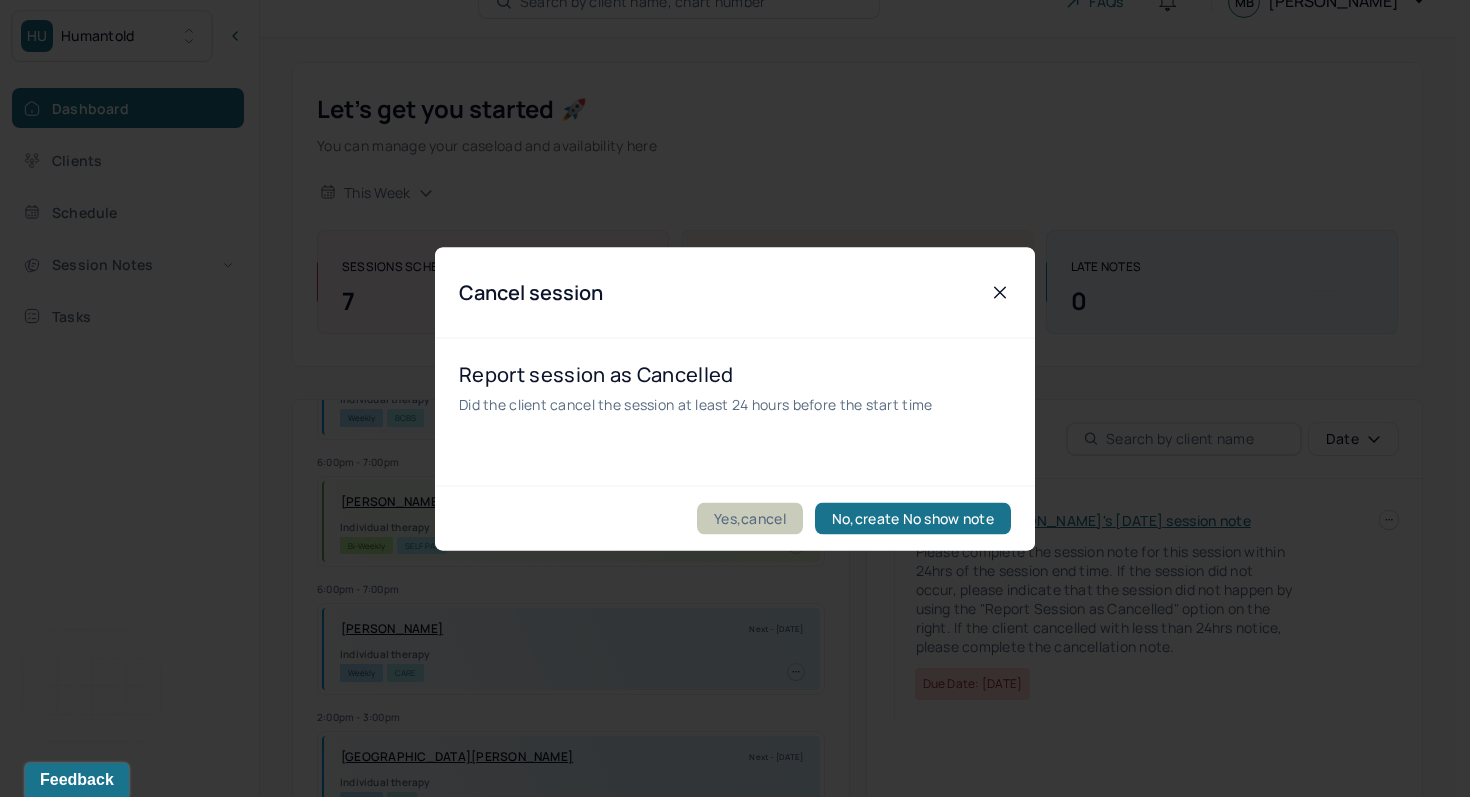 click on "Yes,cancel" at bounding box center (750, 518) 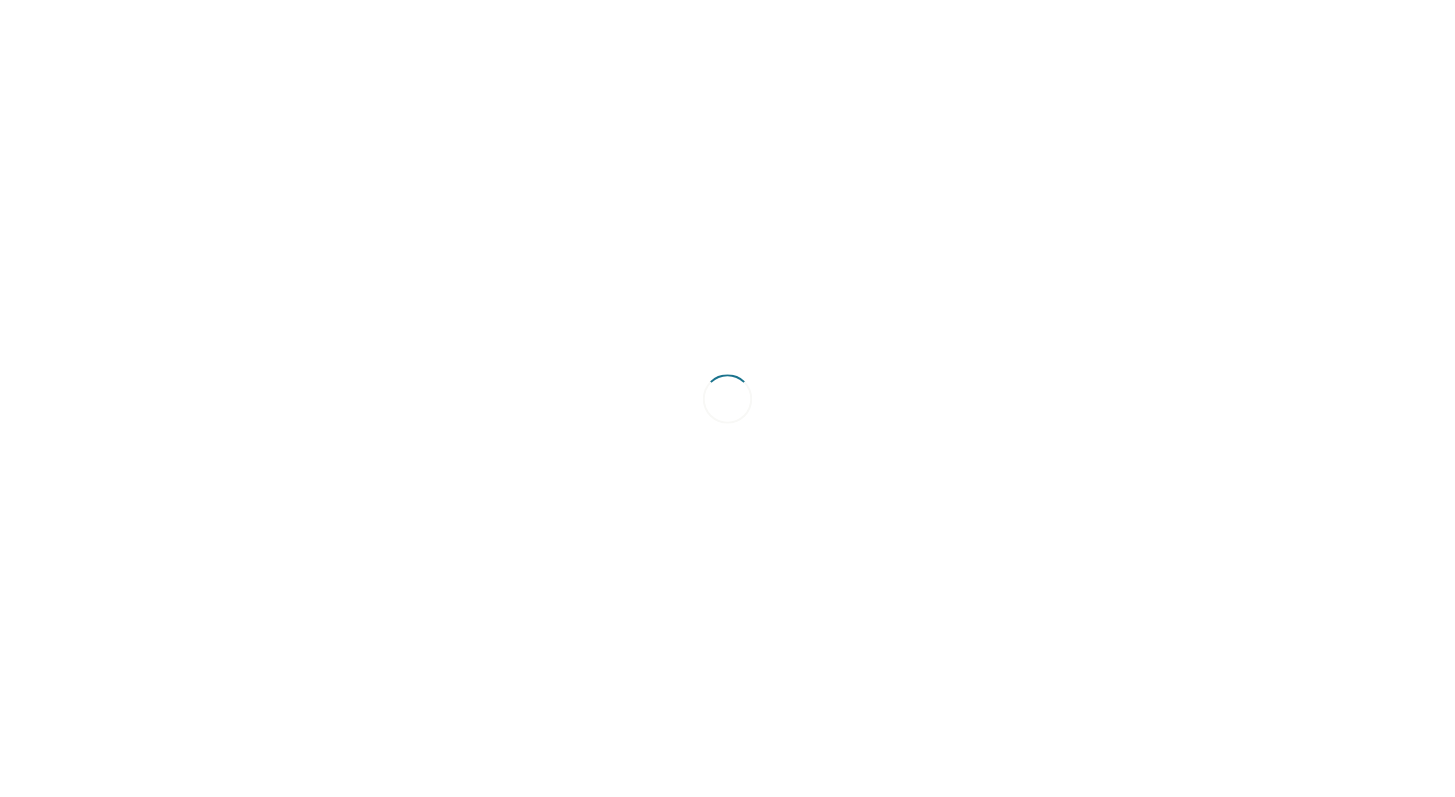 scroll, scrollTop: 0, scrollLeft: 0, axis: both 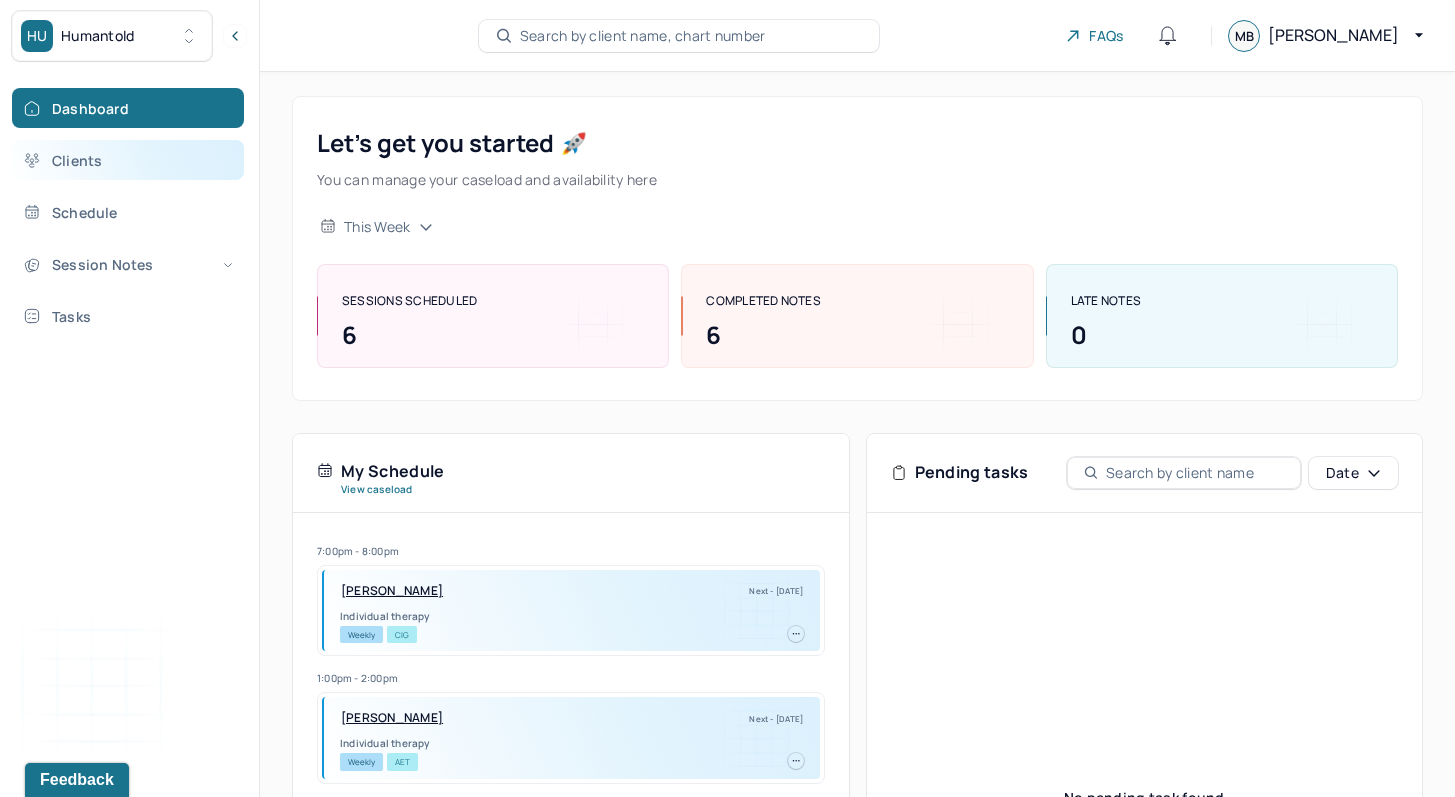 click on "Clients" at bounding box center (128, 160) 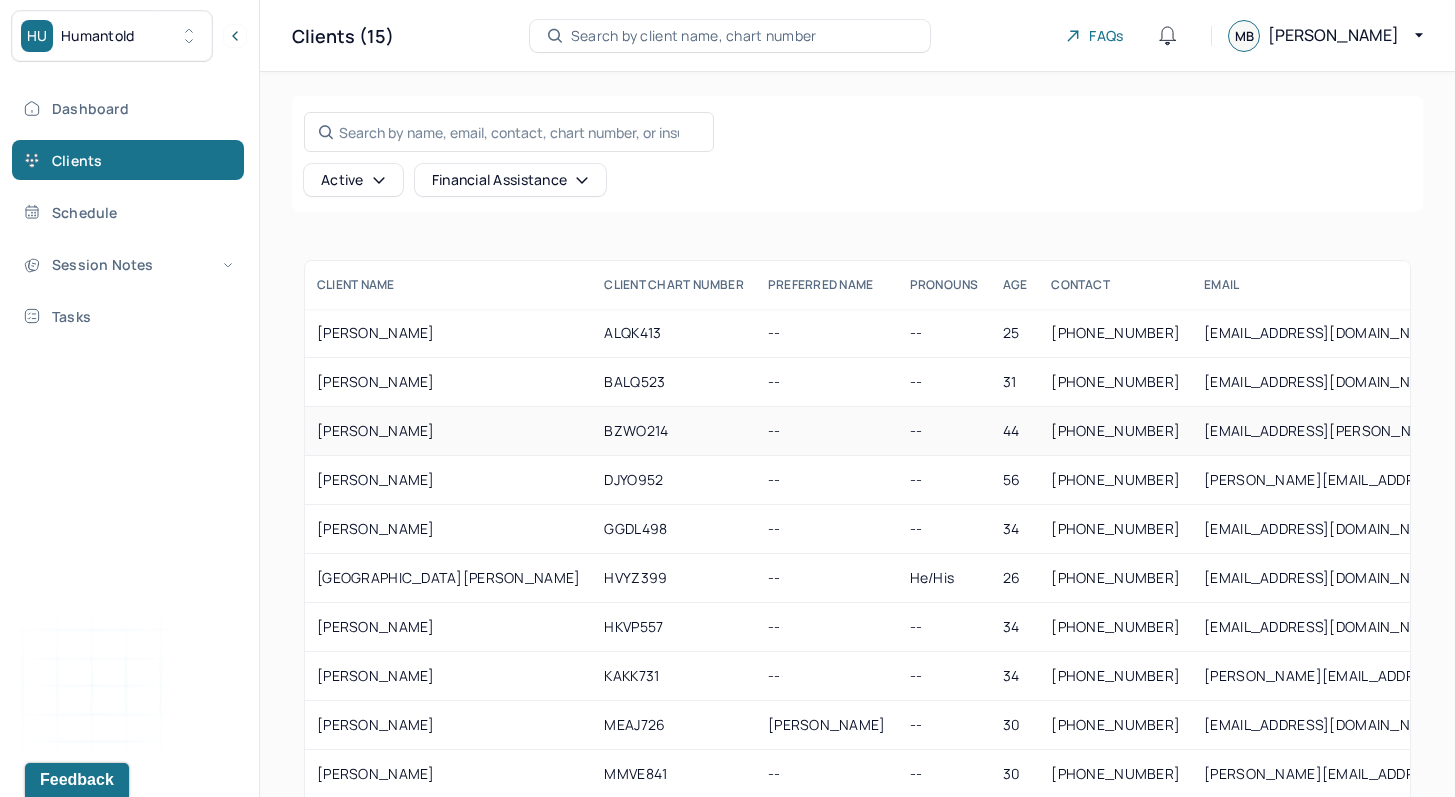 click on "[PERSON_NAME]" at bounding box center [448, 431] 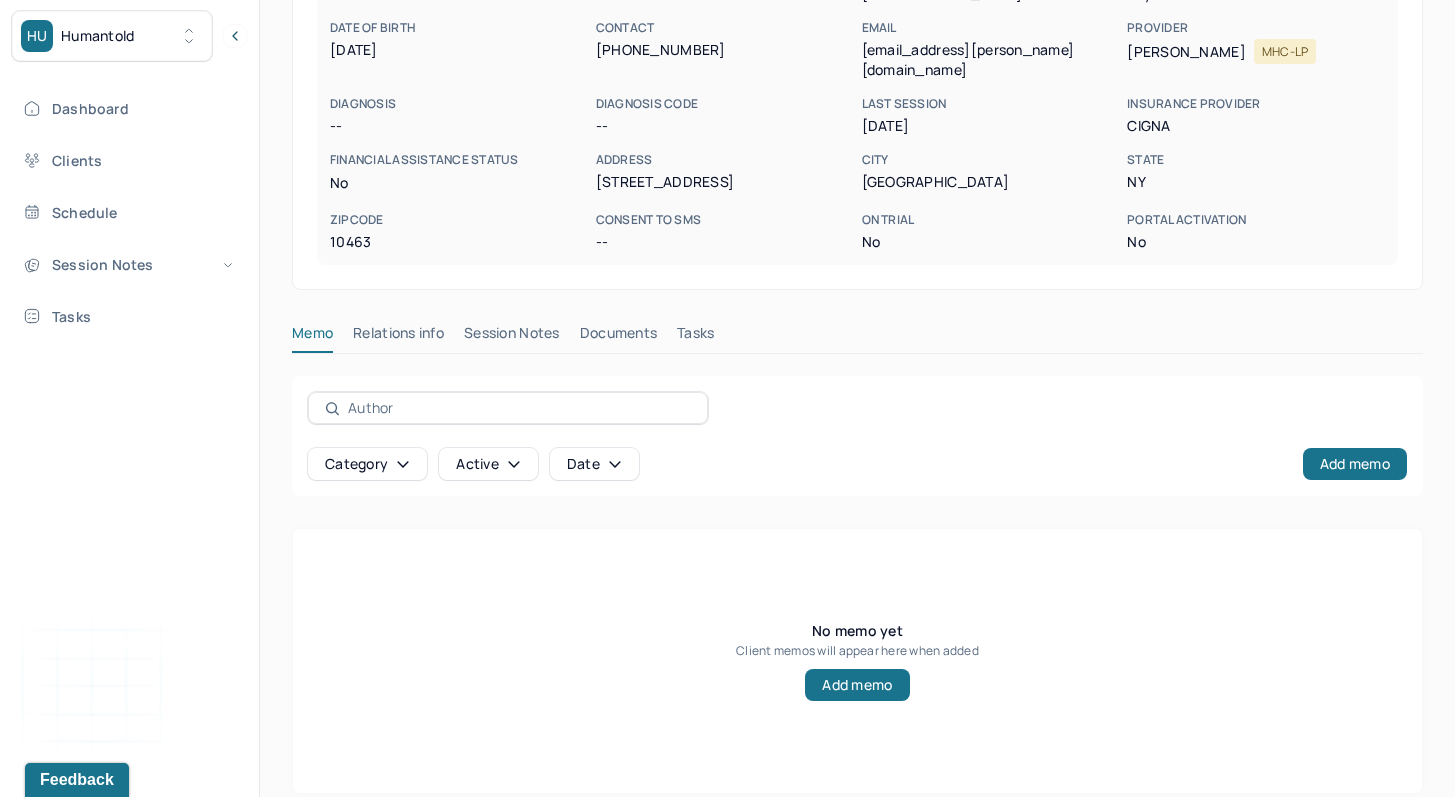 scroll, scrollTop: 260, scrollLeft: 0, axis: vertical 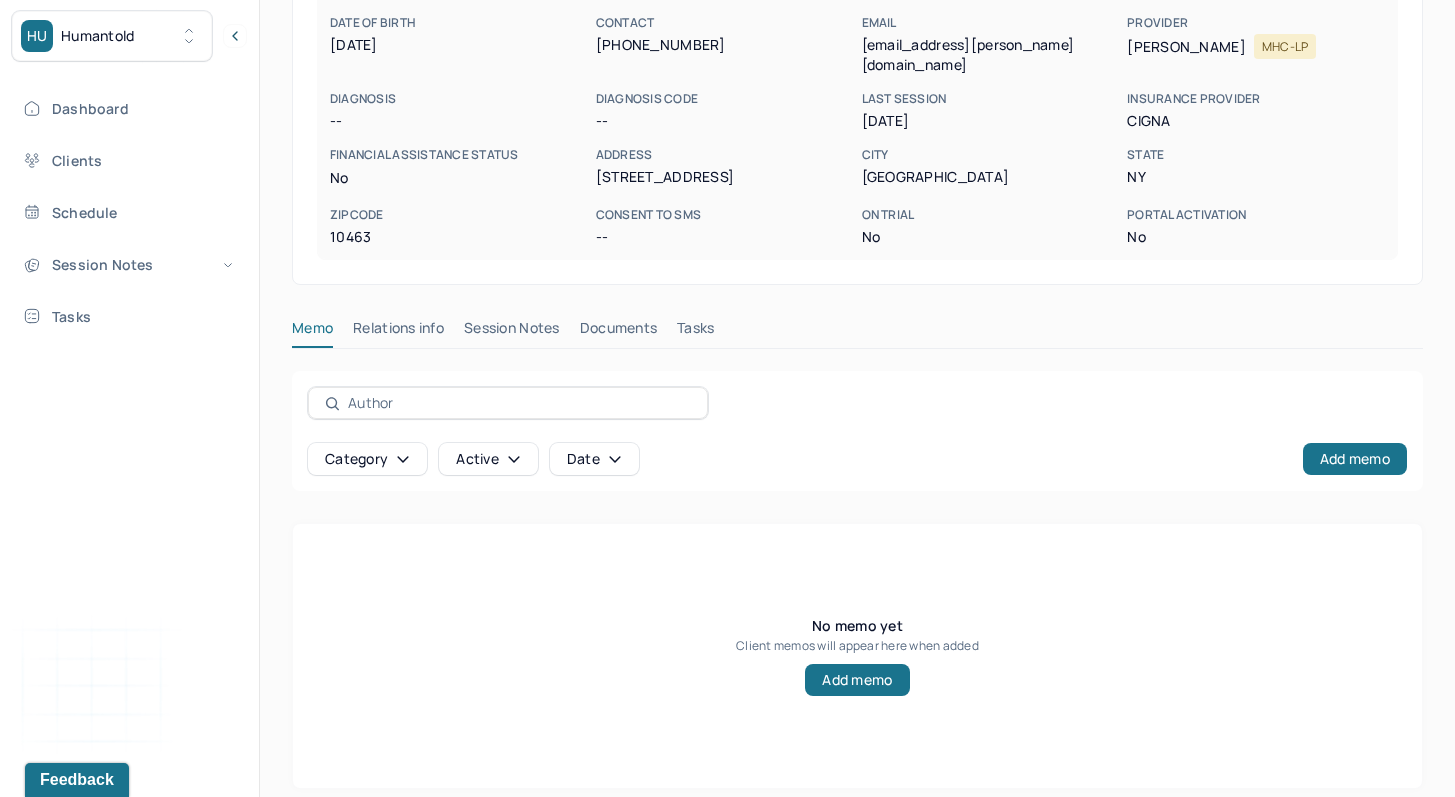 click on "Session Notes" at bounding box center [512, 332] 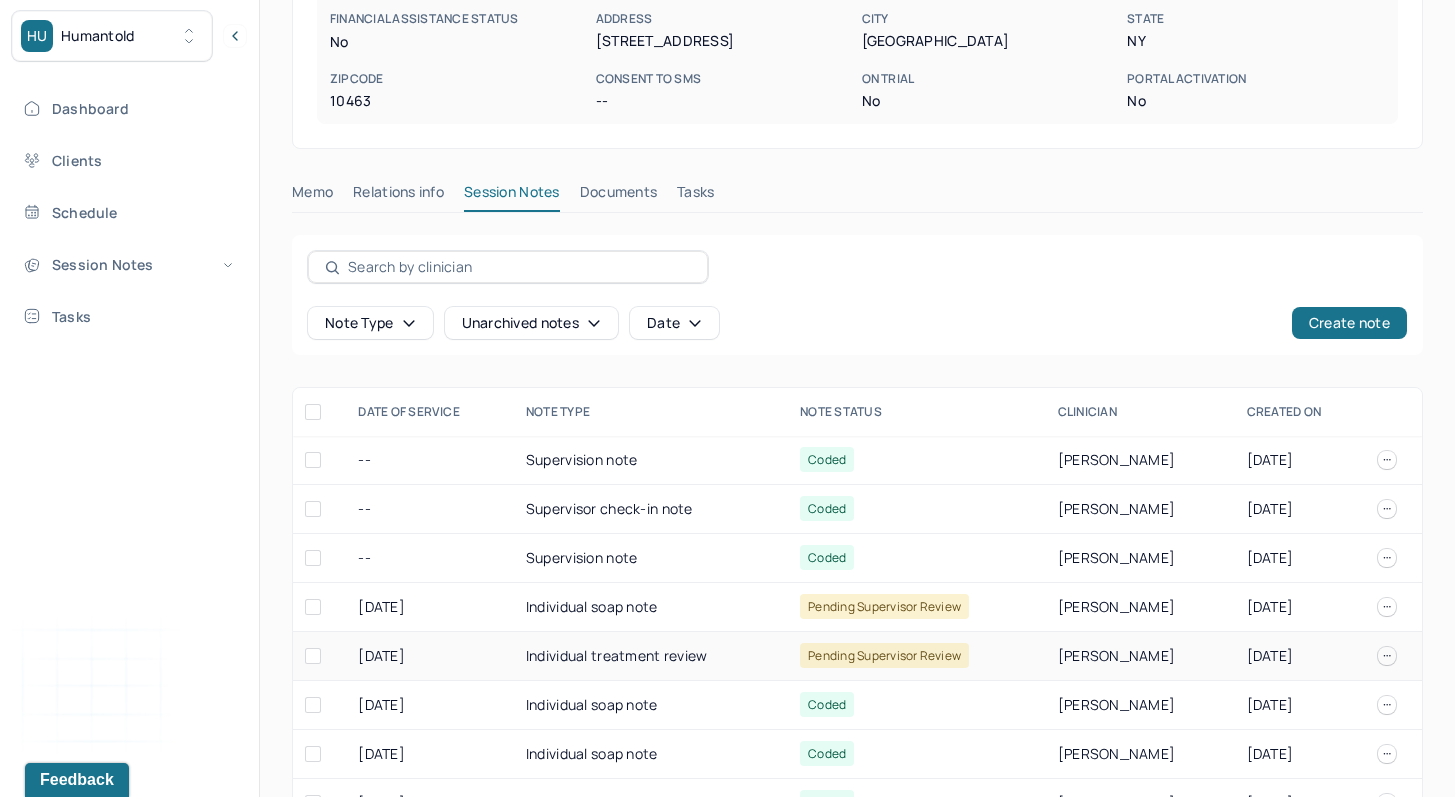 scroll, scrollTop: 592, scrollLeft: 0, axis: vertical 